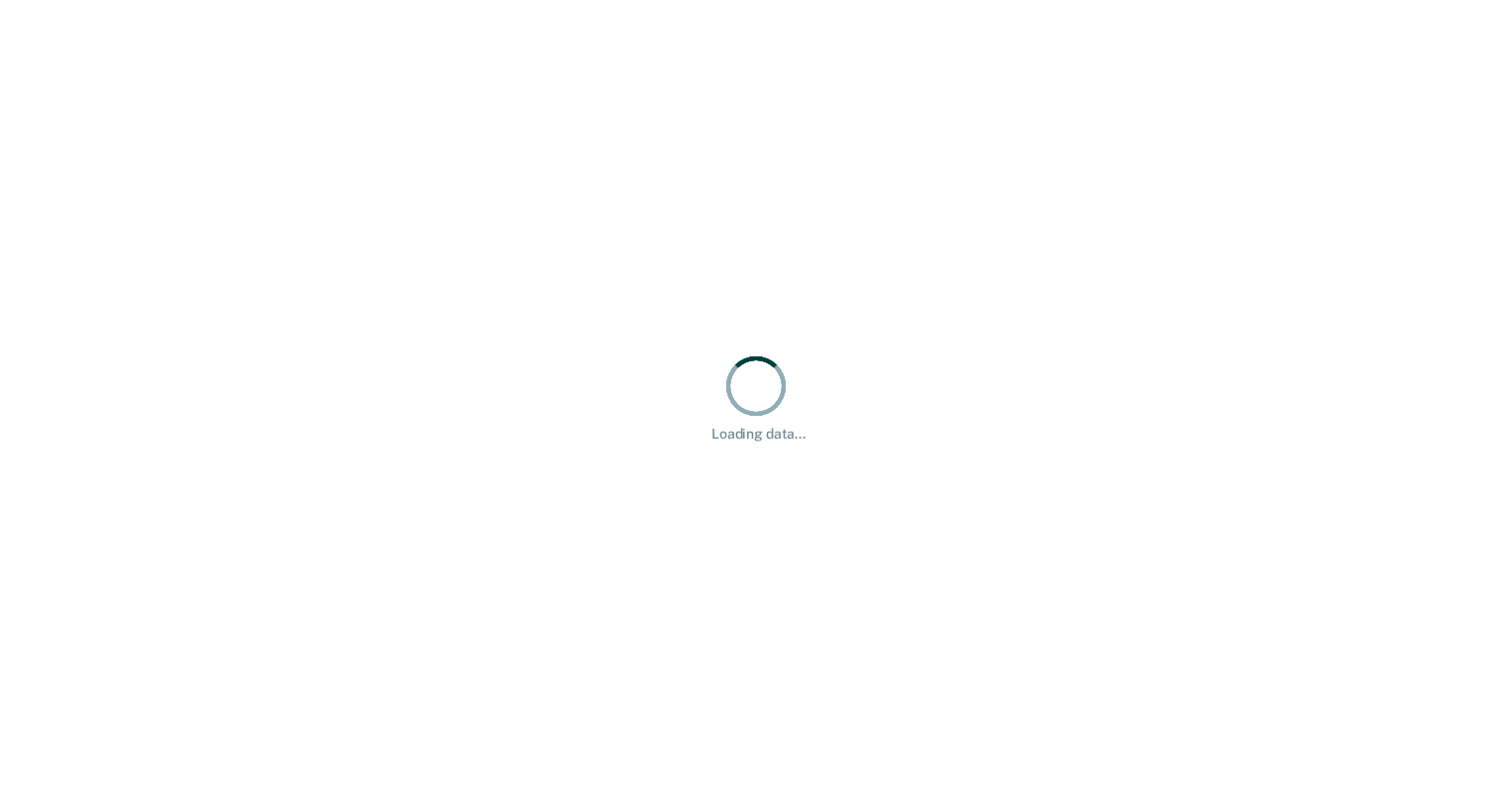 scroll, scrollTop: 0, scrollLeft: 0, axis: both 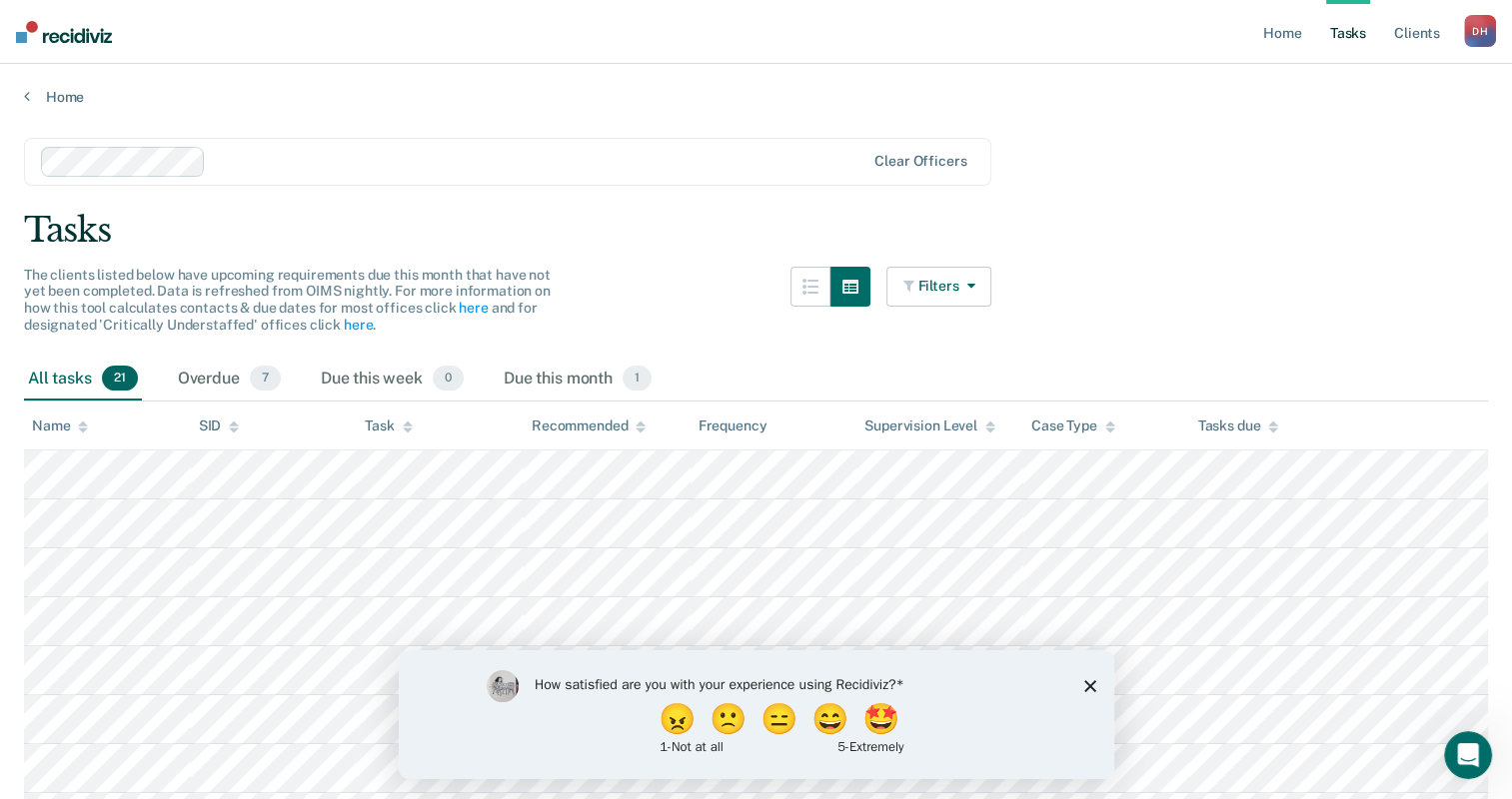 click at bounding box center (910, 286) 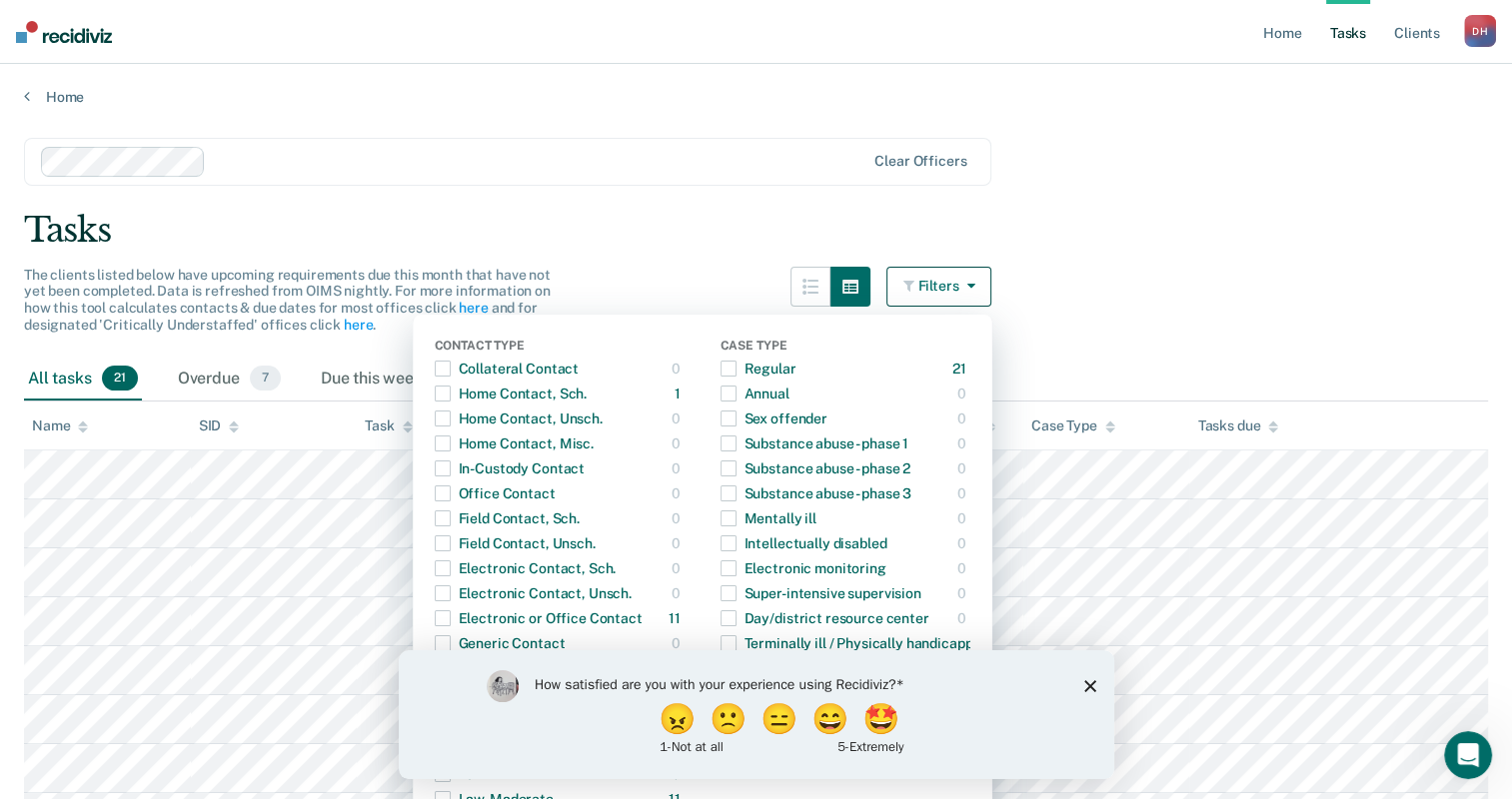 click on "Tasks" at bounding box center (756, 230) 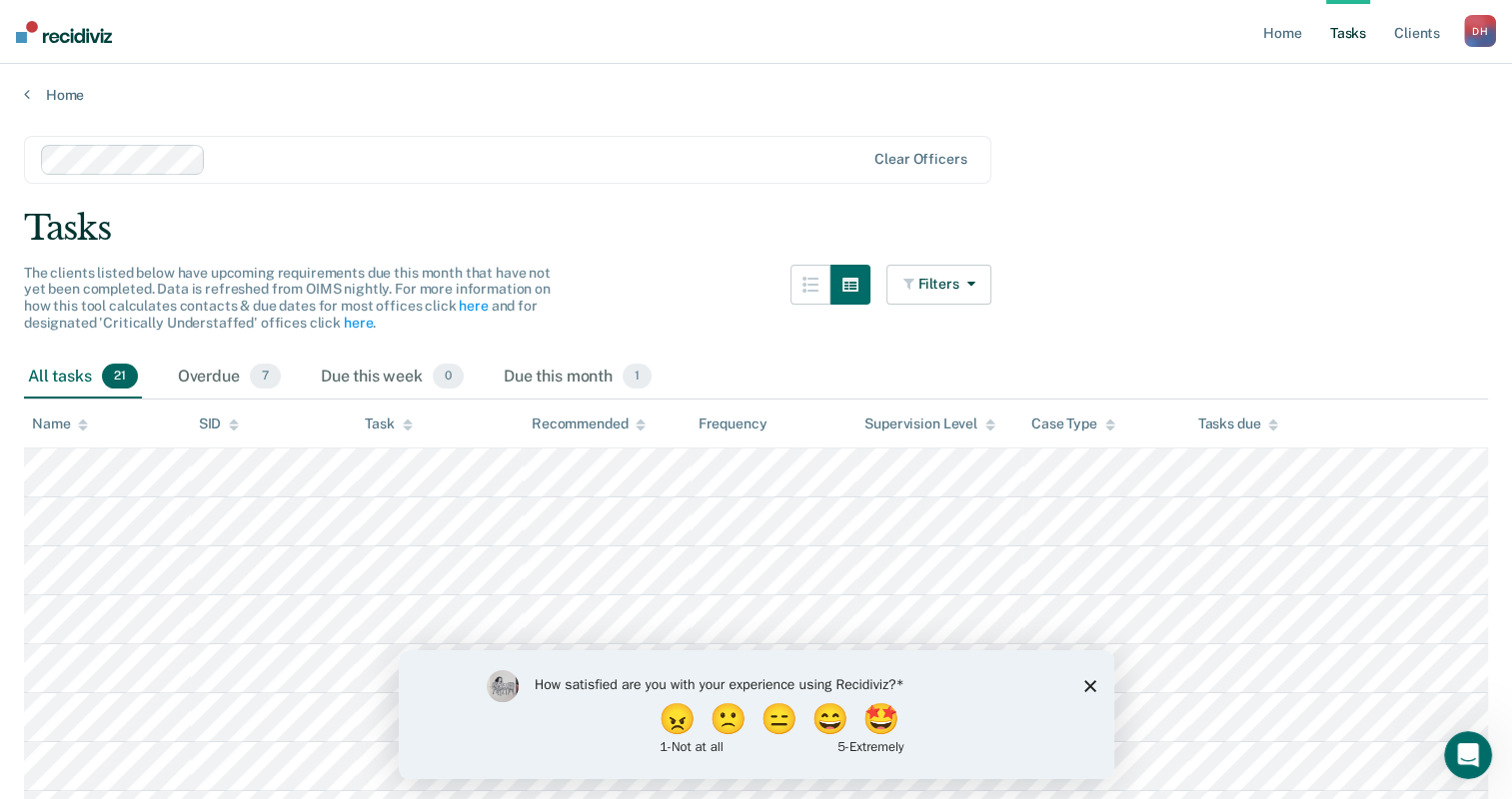 scroll, scrollTop: 0, scrollLeft: 0, axis: both 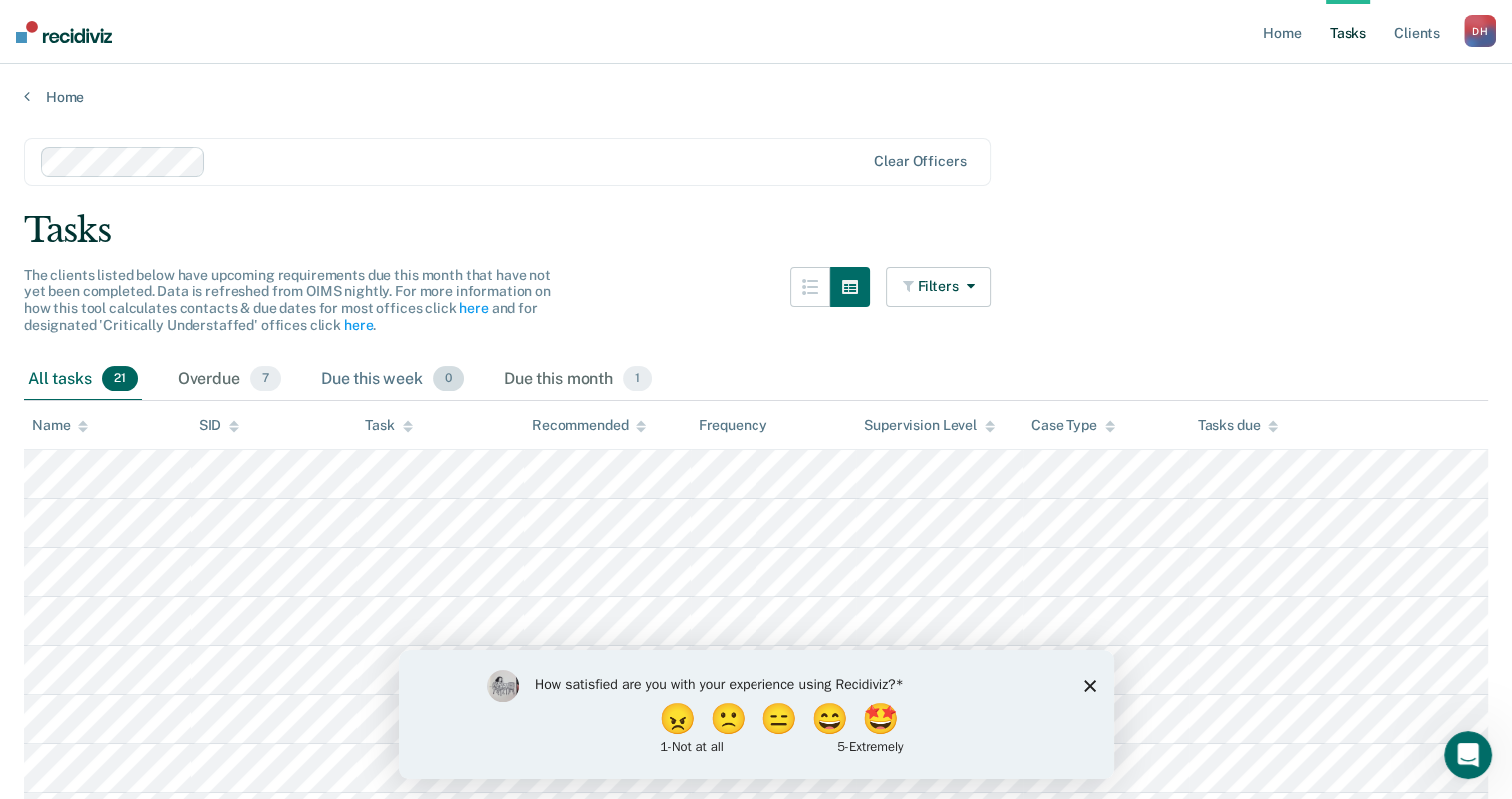 click on "Due this week 0" at bounding box center (392, 380) 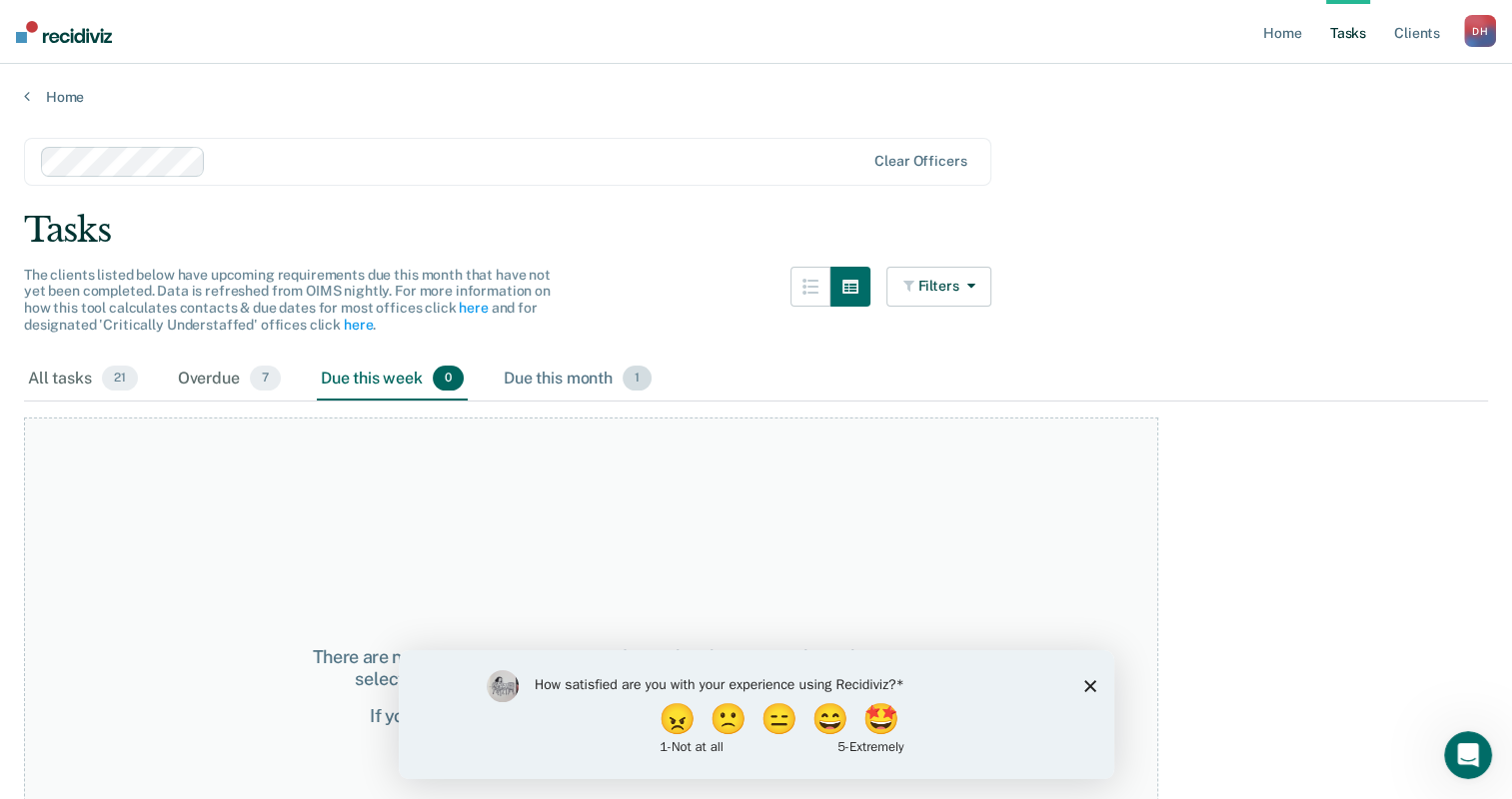 click on "Due this month 1" at bounding box center (578, 380) 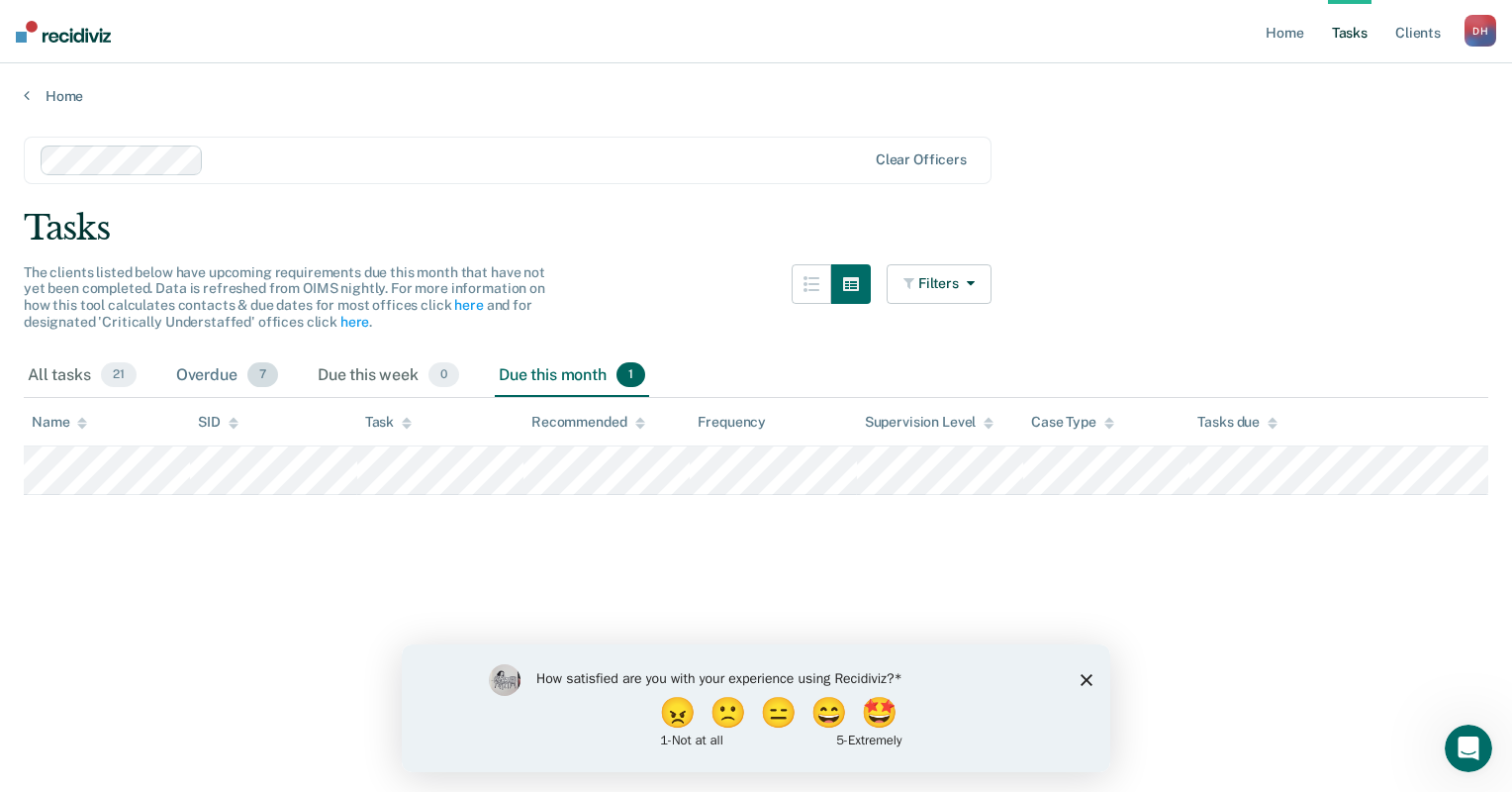 click on "7" at bounding box center (262, 375) 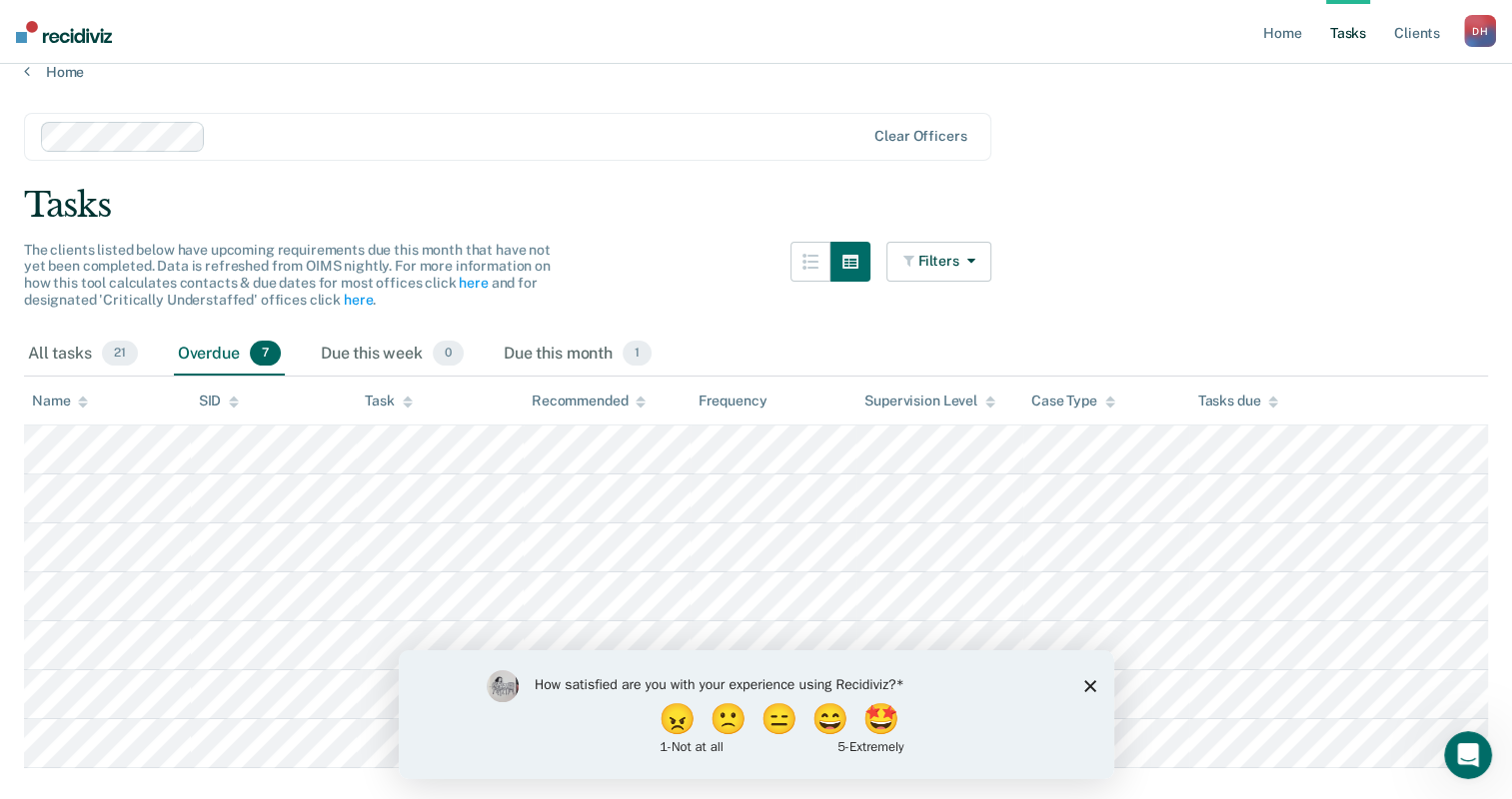 scroll, scrollTop: 0, scrollLeft: 0, axis: both 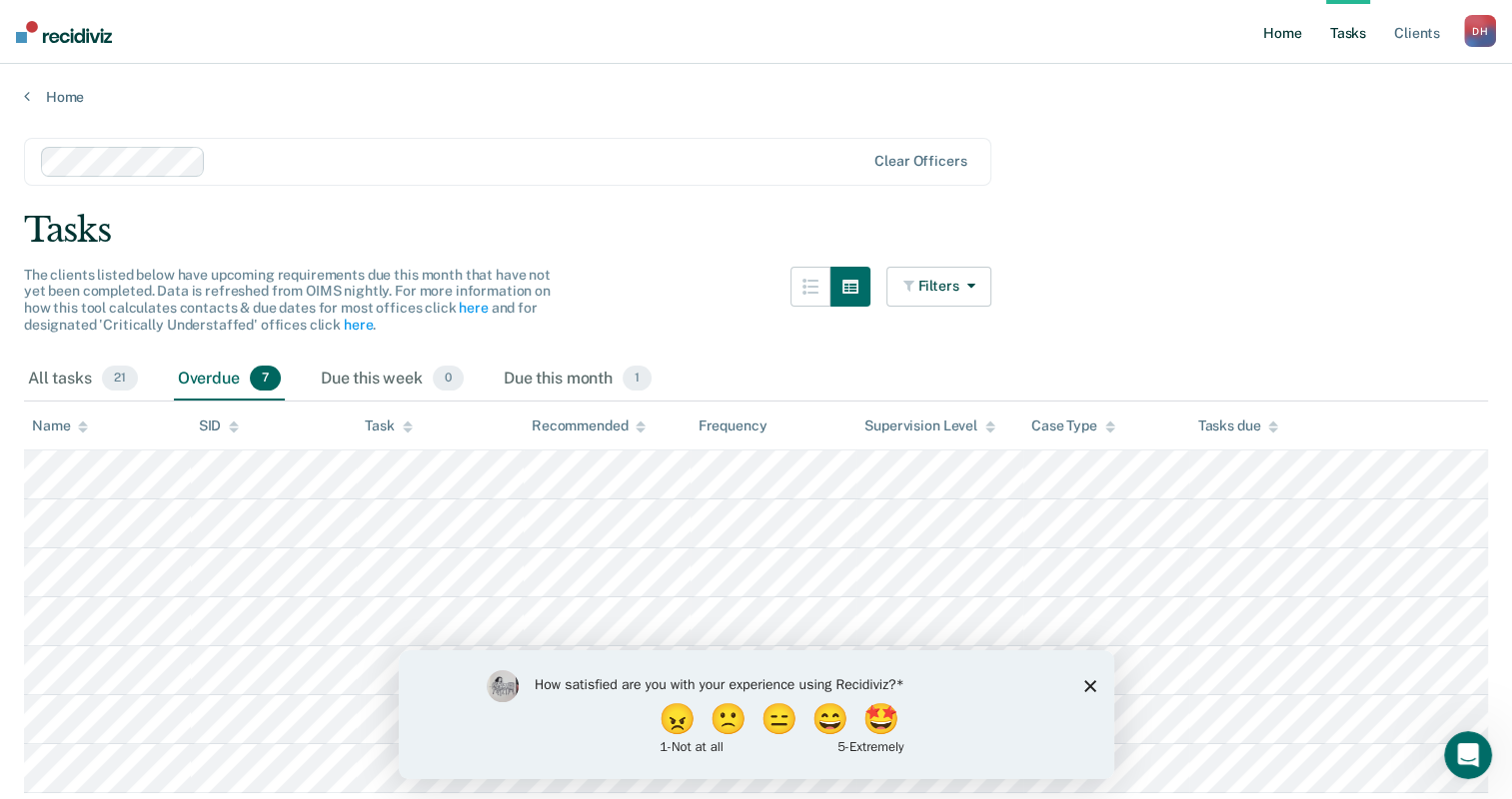 click on "Home" at bounding box center (1282, 32) 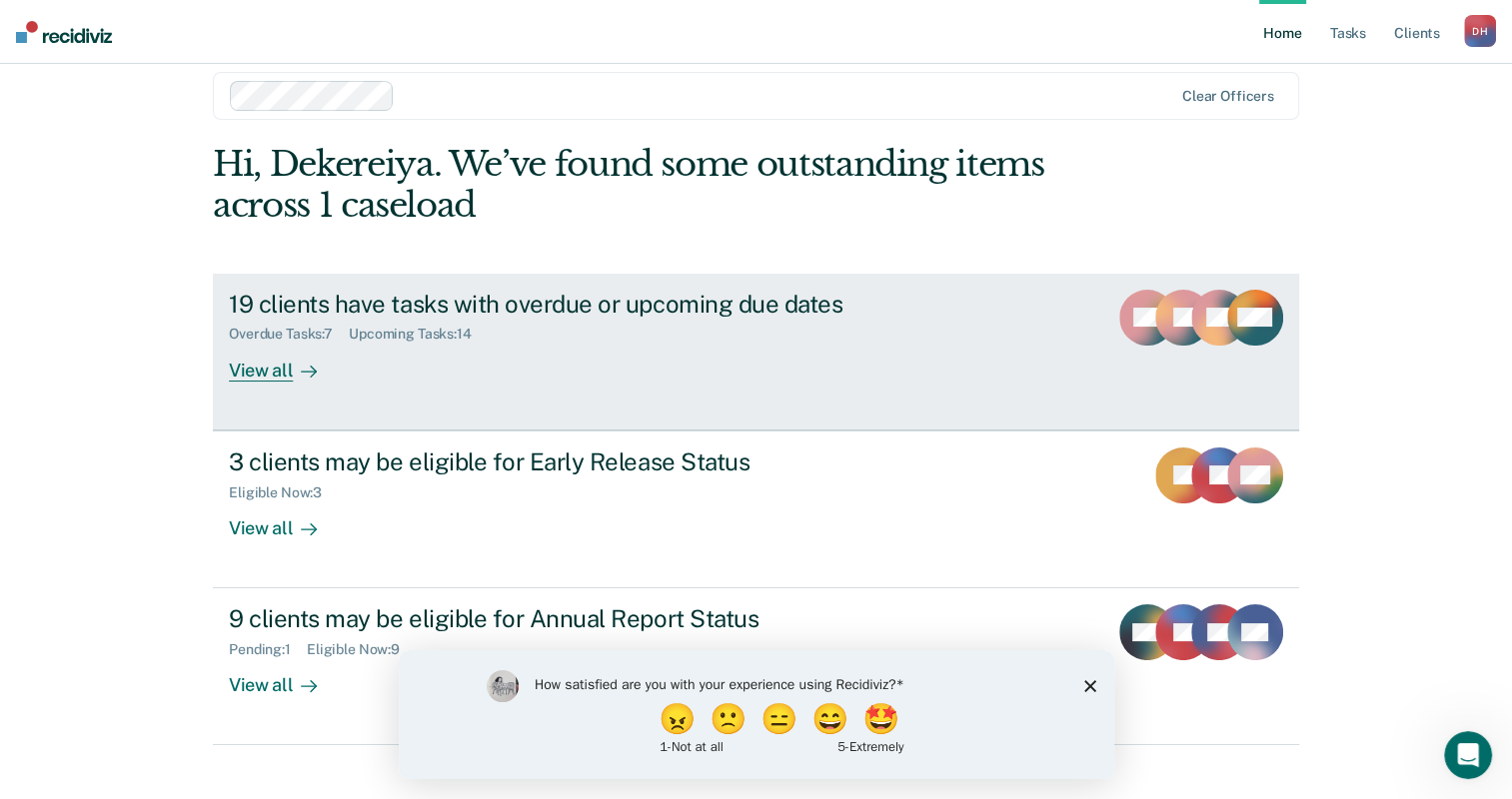 scroll, scrollTop: 0, scrollLeft: 0, axis: both 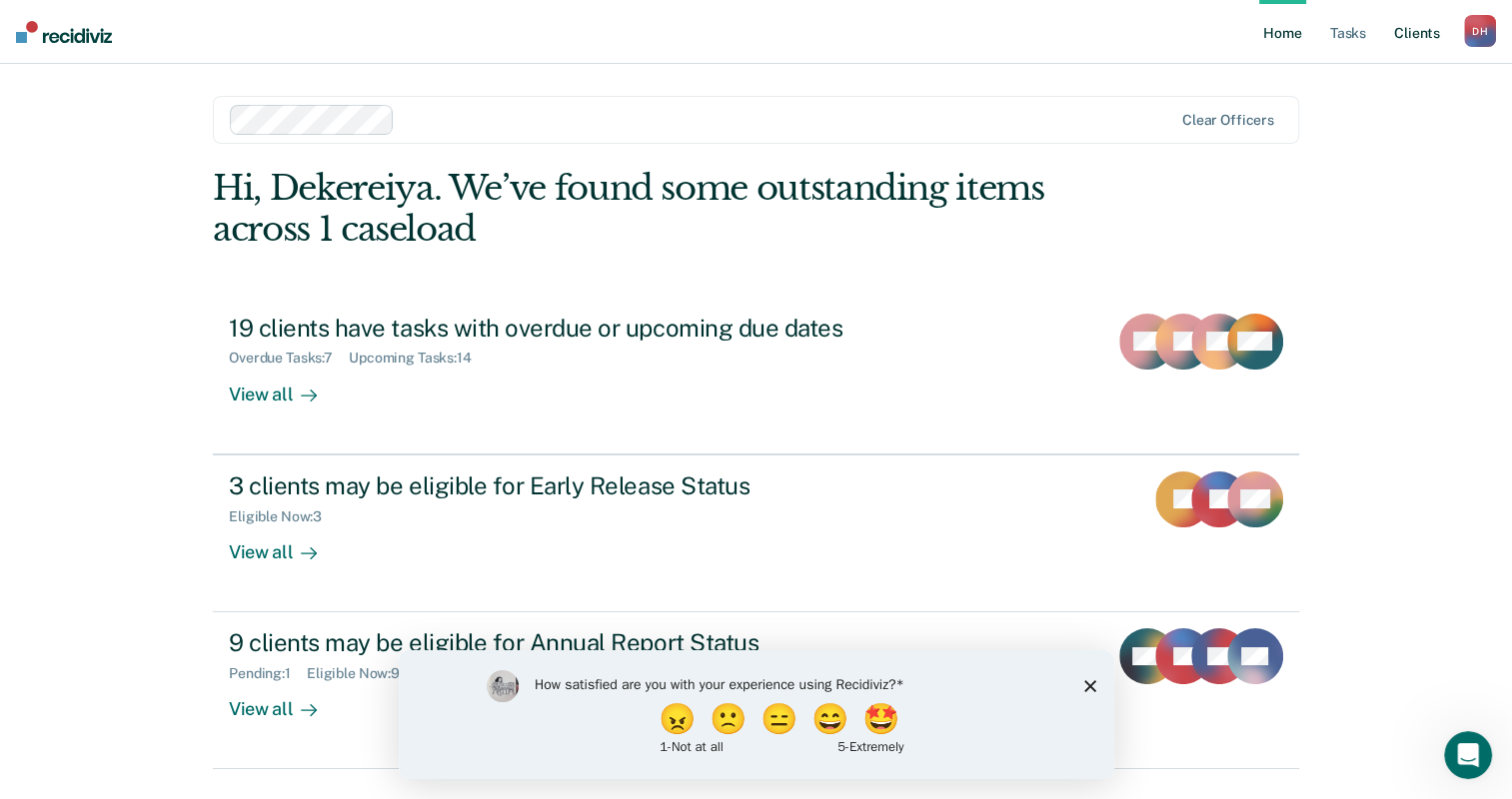 click on "Client s" at bounding box center (1417, 32) 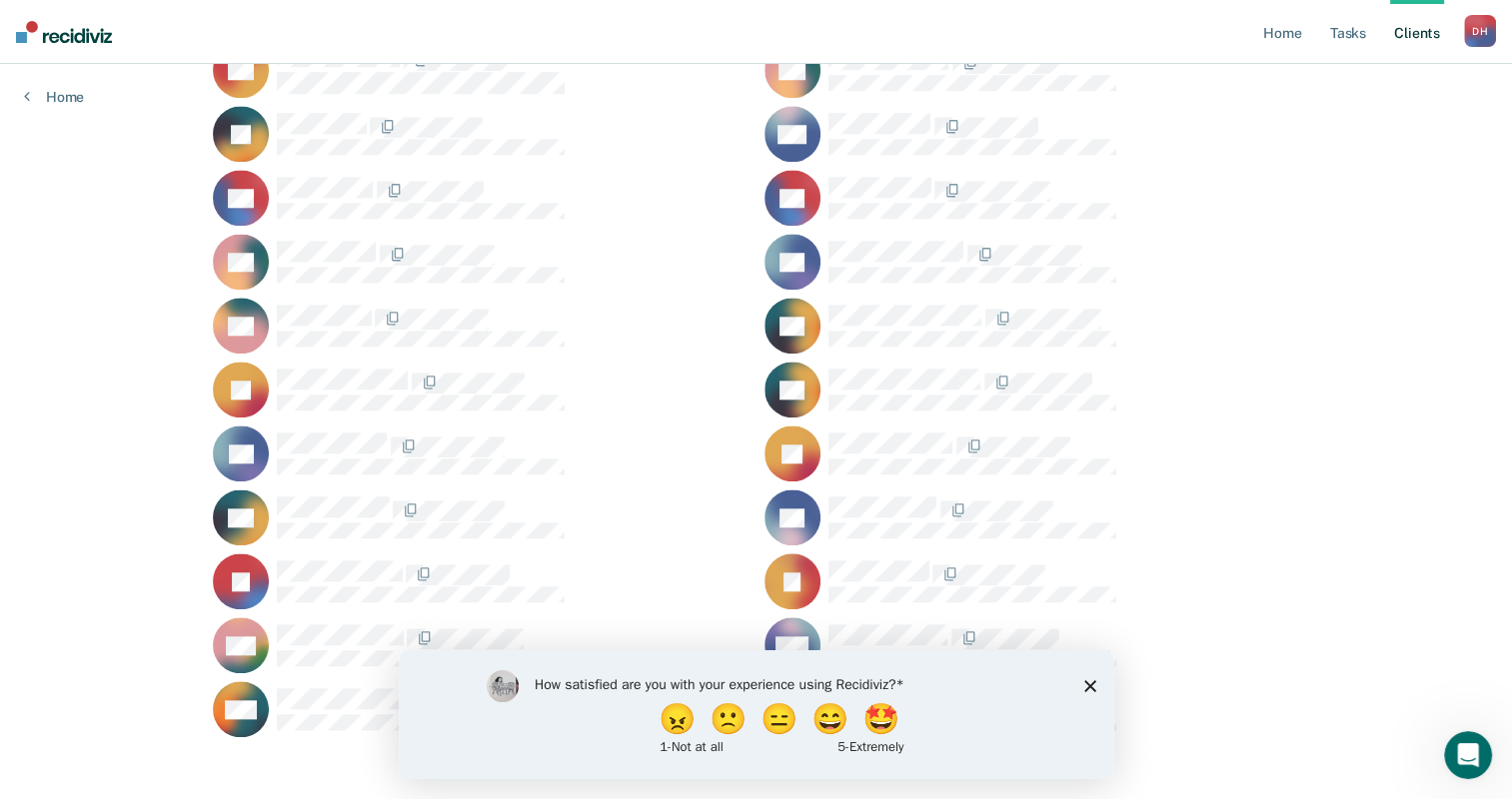 scroll, scrollTop: 1936, scrollLeft: 0, axis: vertical 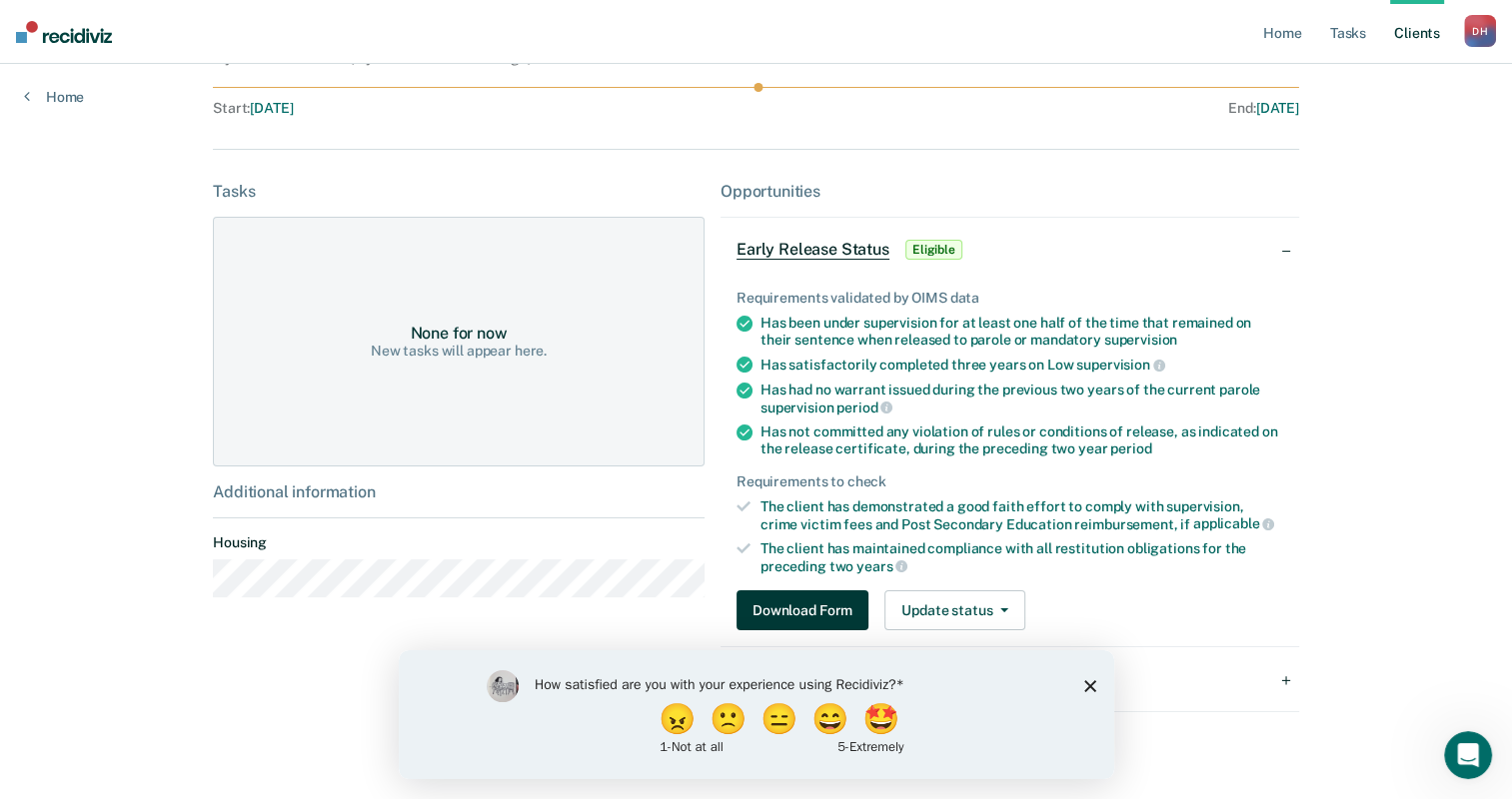 click on "Download Form" at bounding box center [802, 610] 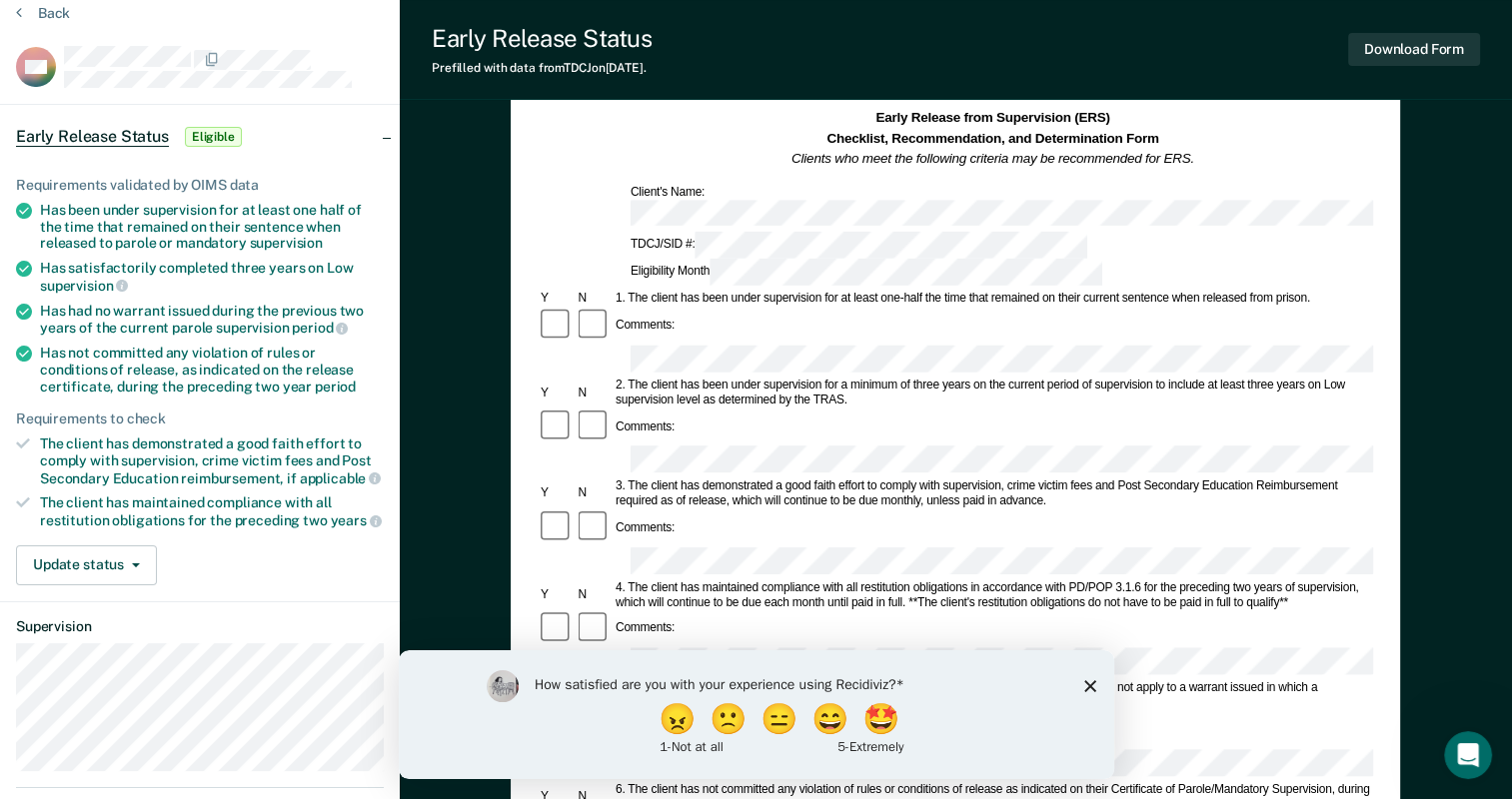 scroll, scrollTop: 81, scrollLeft: 0, axis: vertical 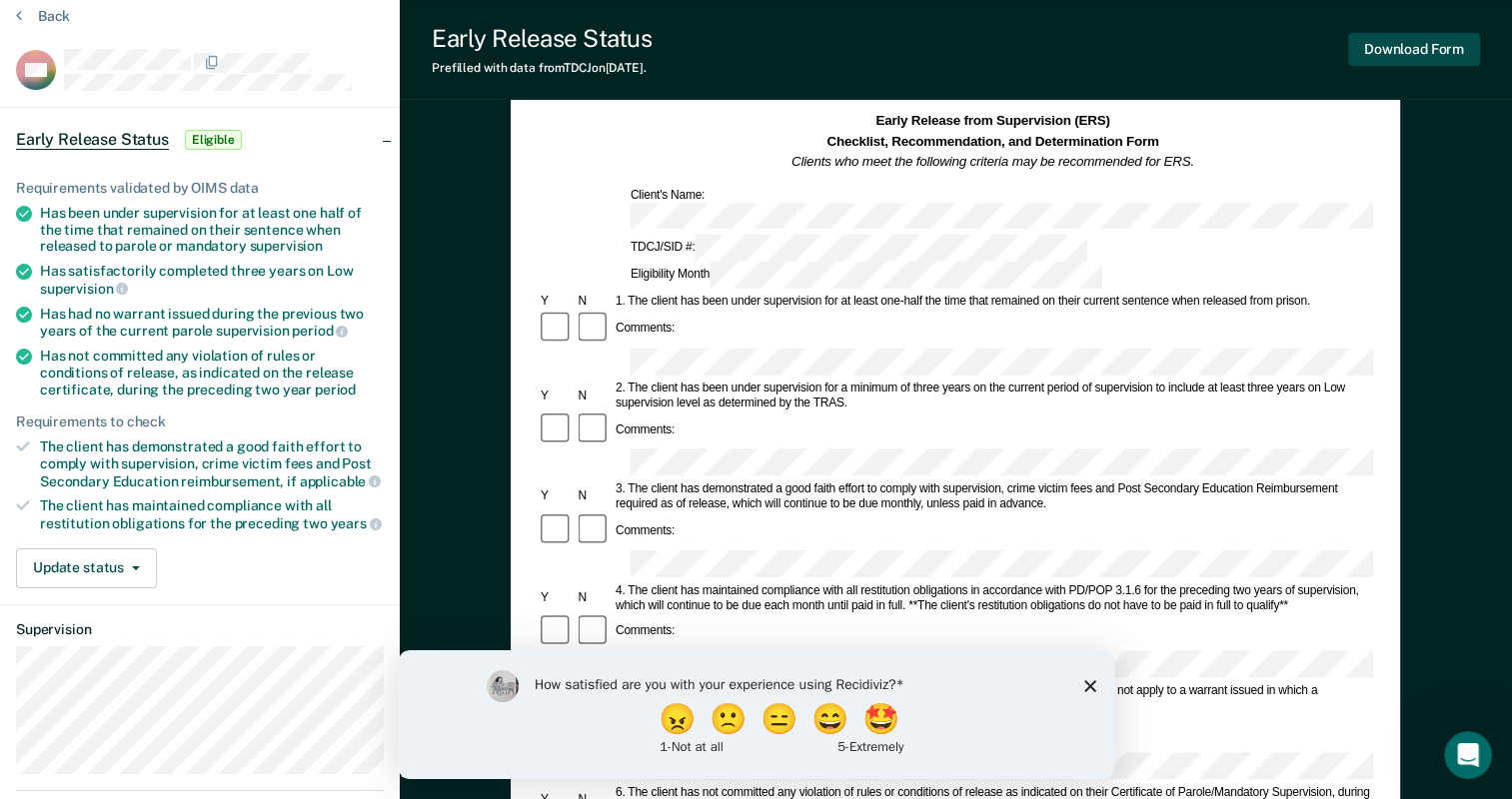 click on "Download Form" at bounding box center (1414, 49) 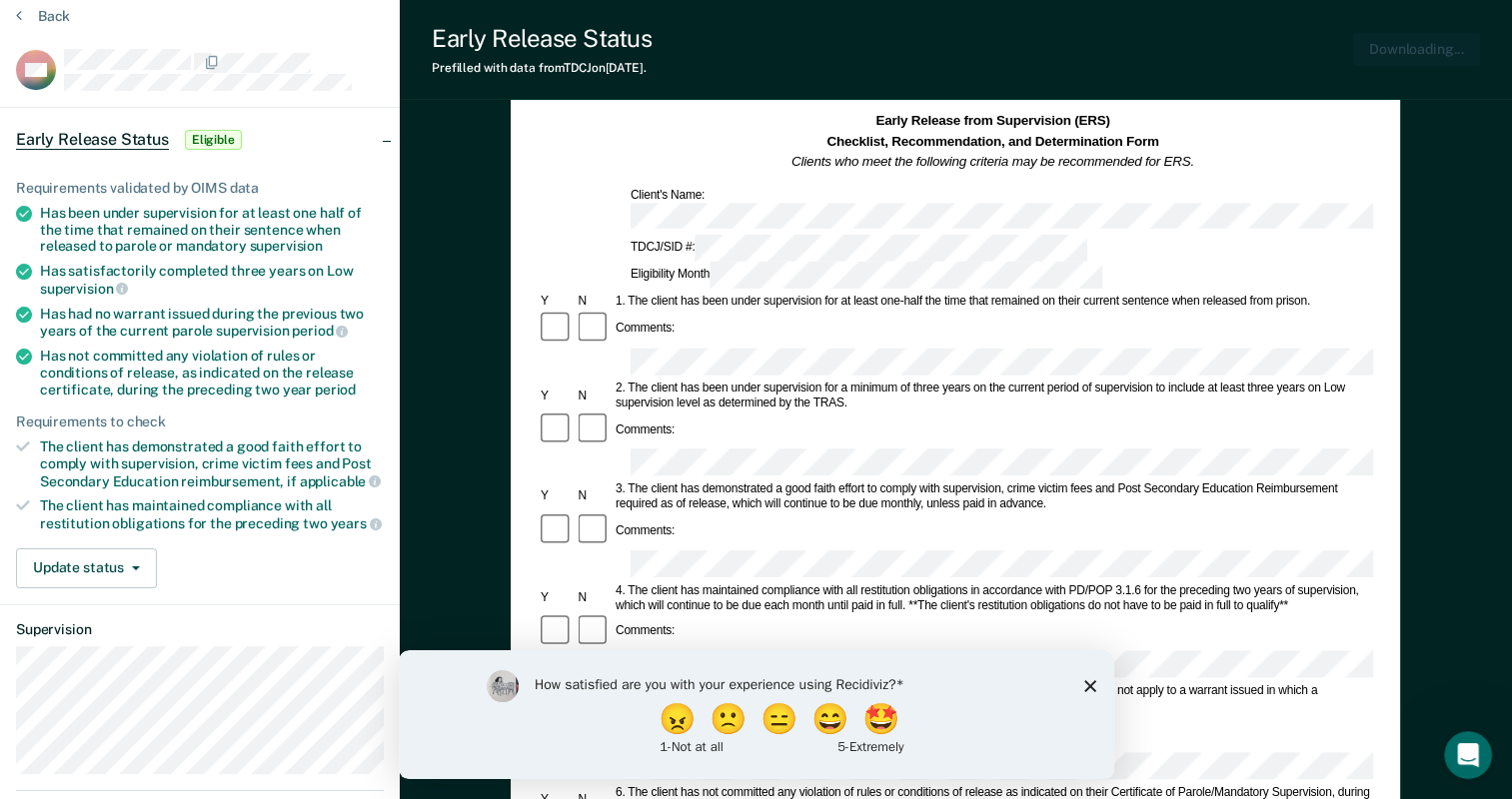 scroll, scrollTop: 0, scrollLeft: 0, axis: both 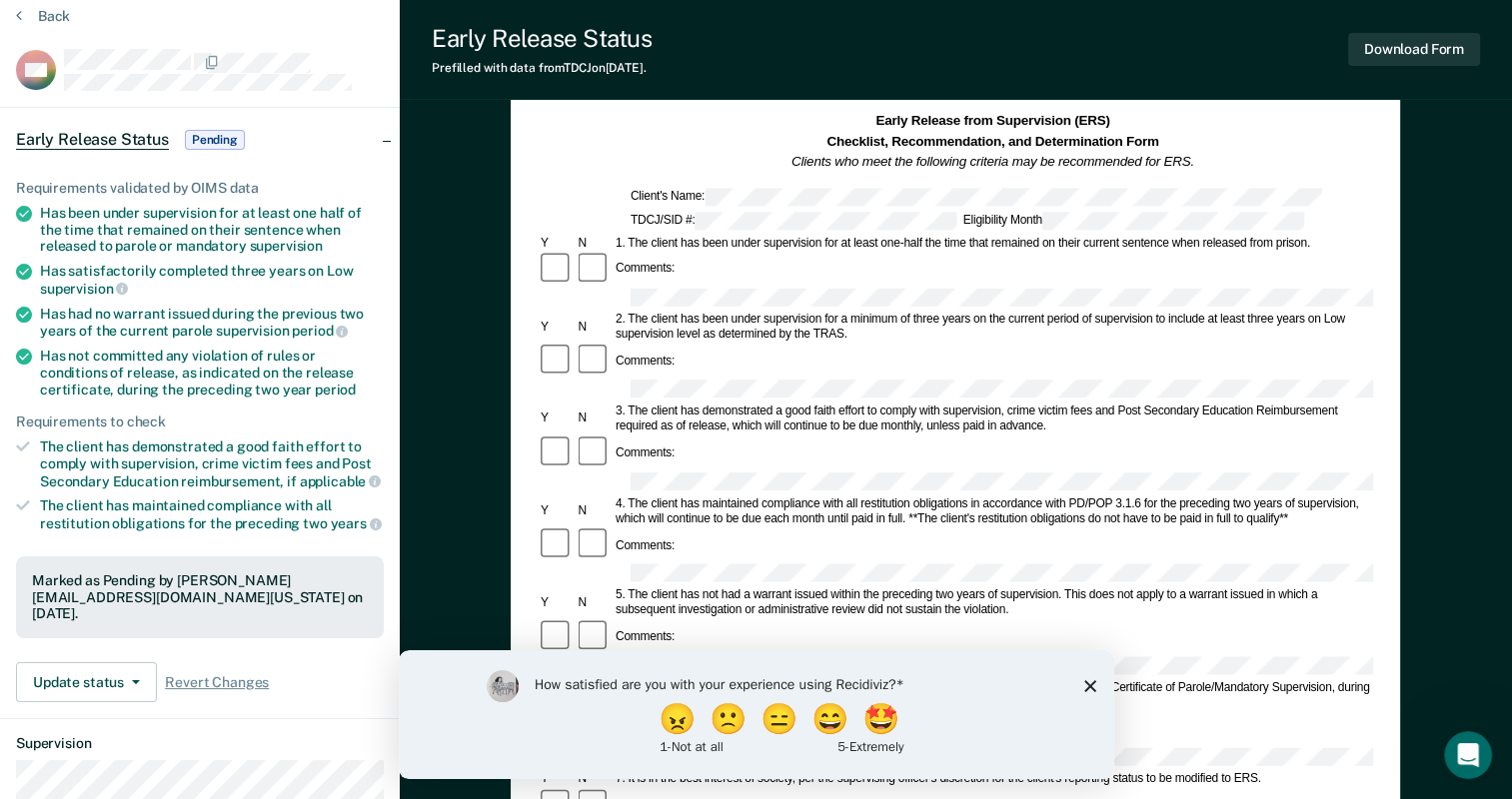 click on "Back" at bounding box center [200, 28] 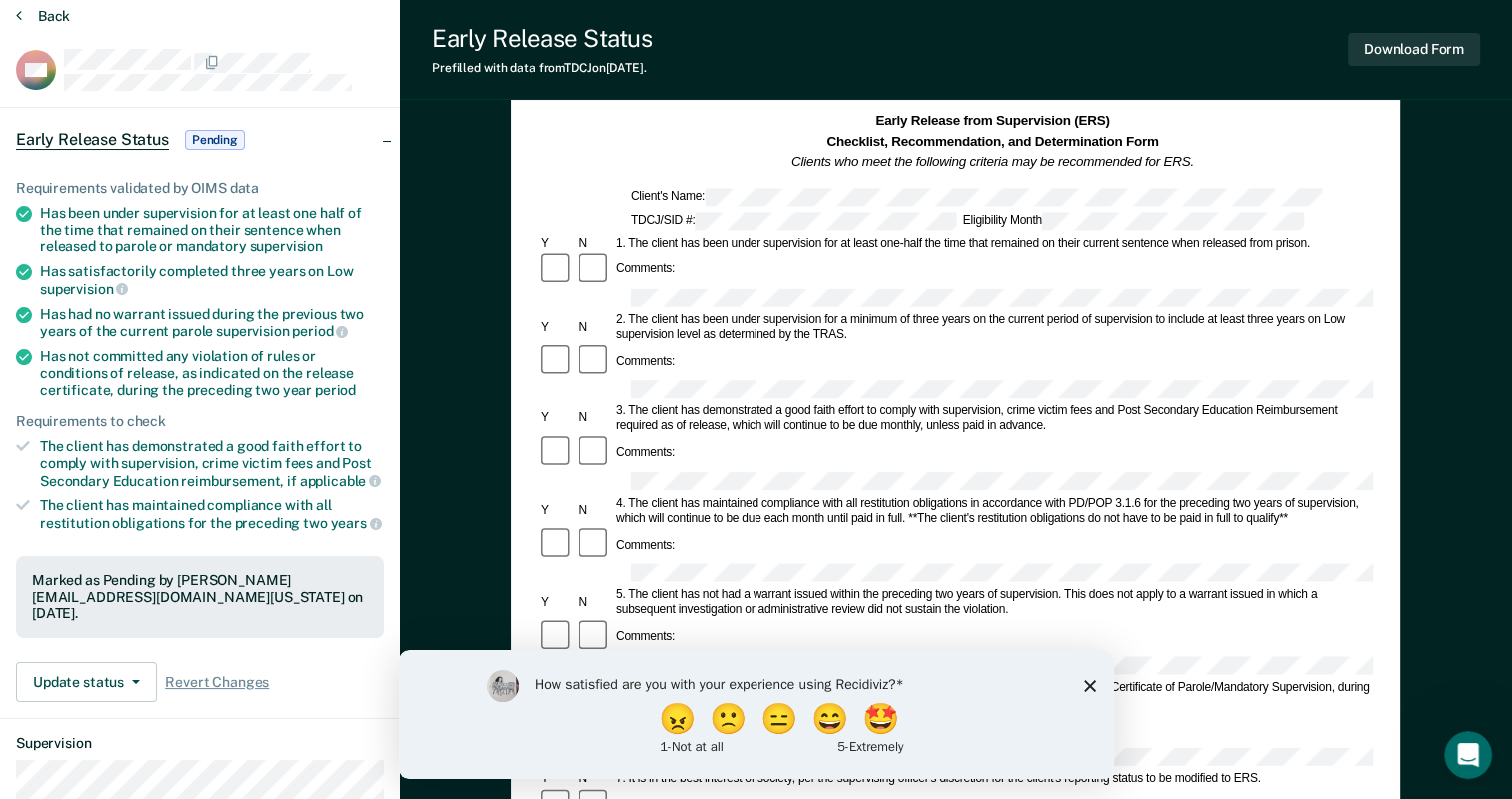 click on "Back" at bounding box center (43, 16) 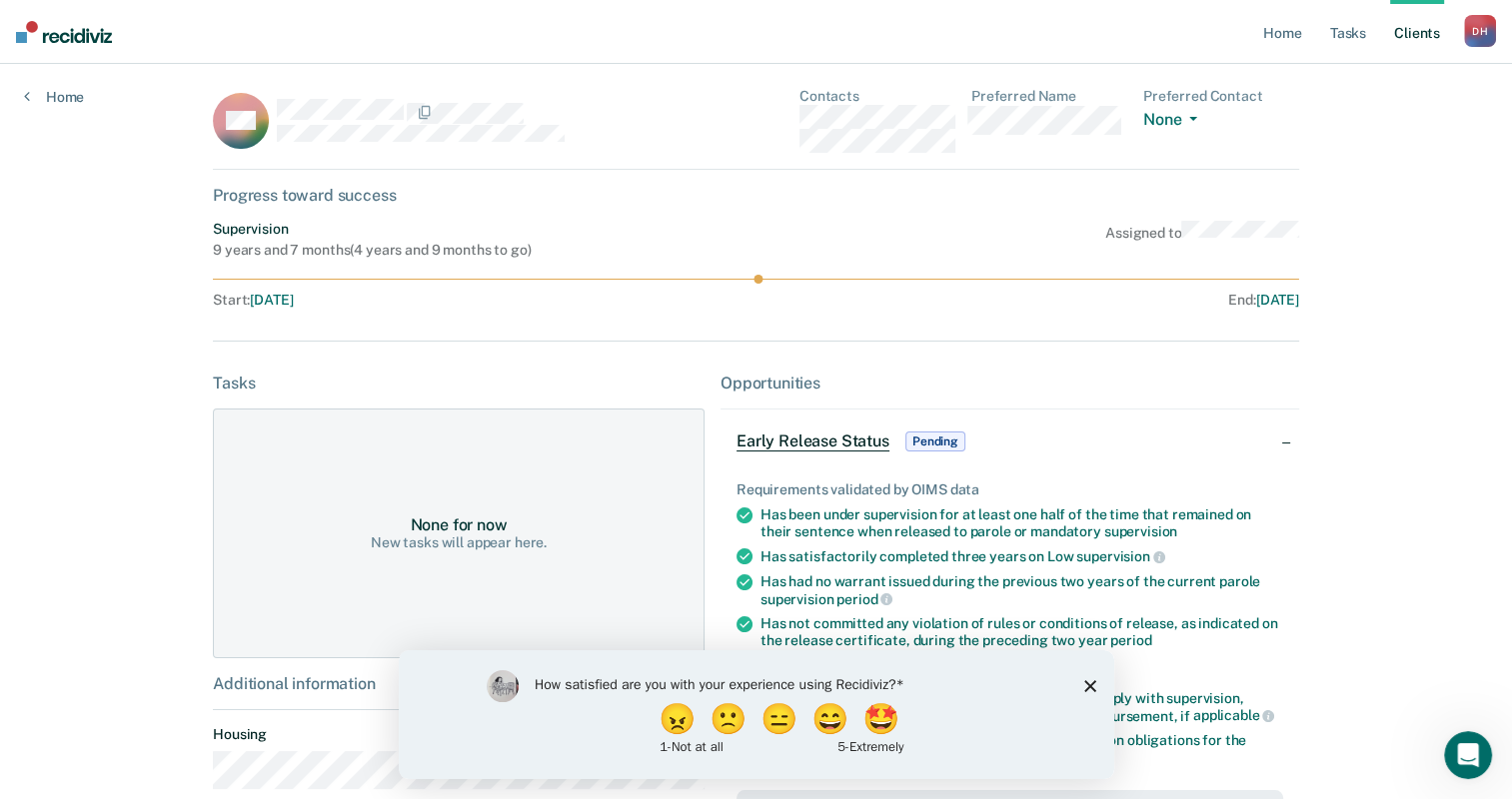 scroll, scrollTop: 0, scrollLeft: 0, axis: both 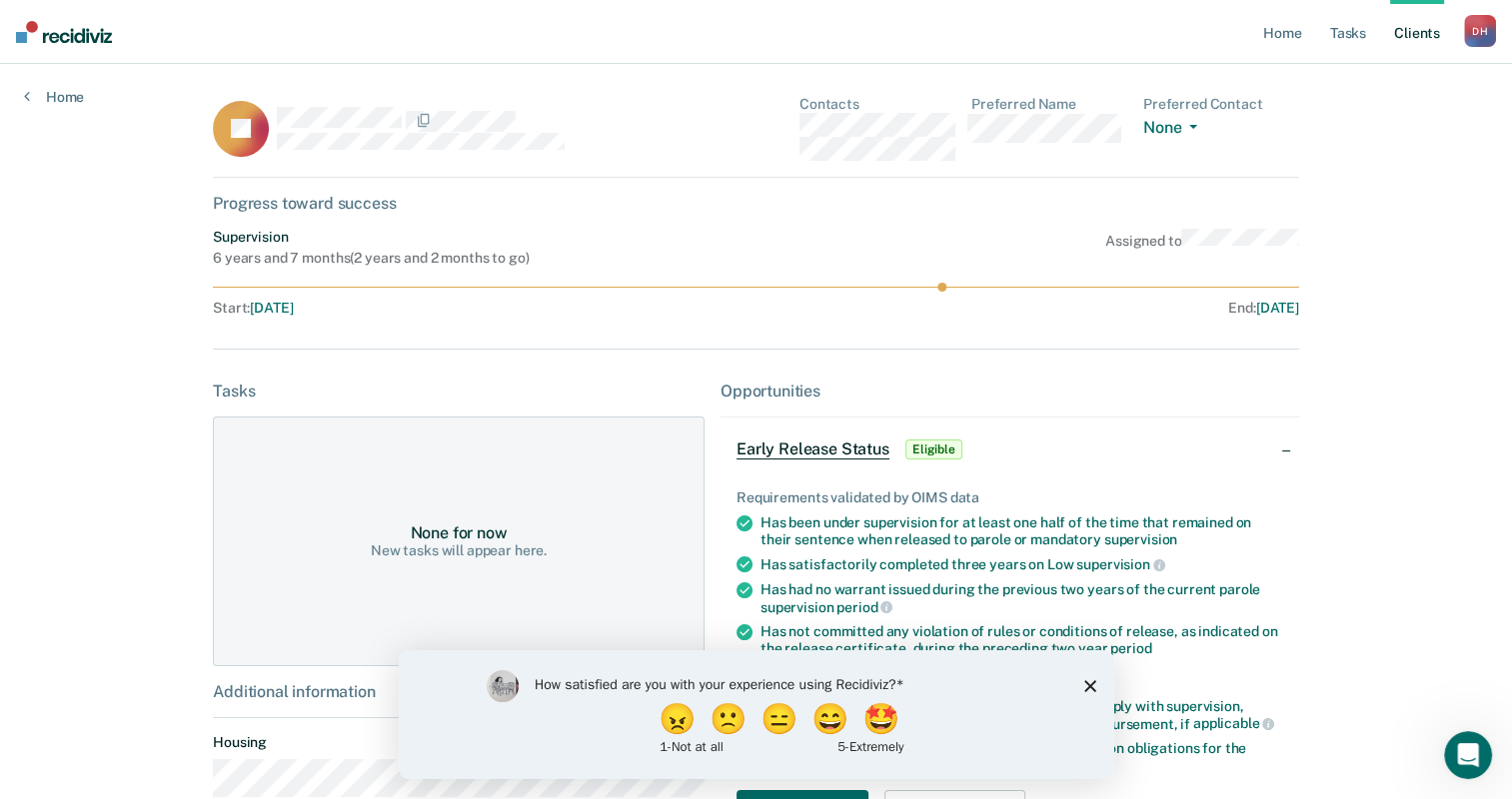 click on "Early Release Status" at bounding box center (812, 449) 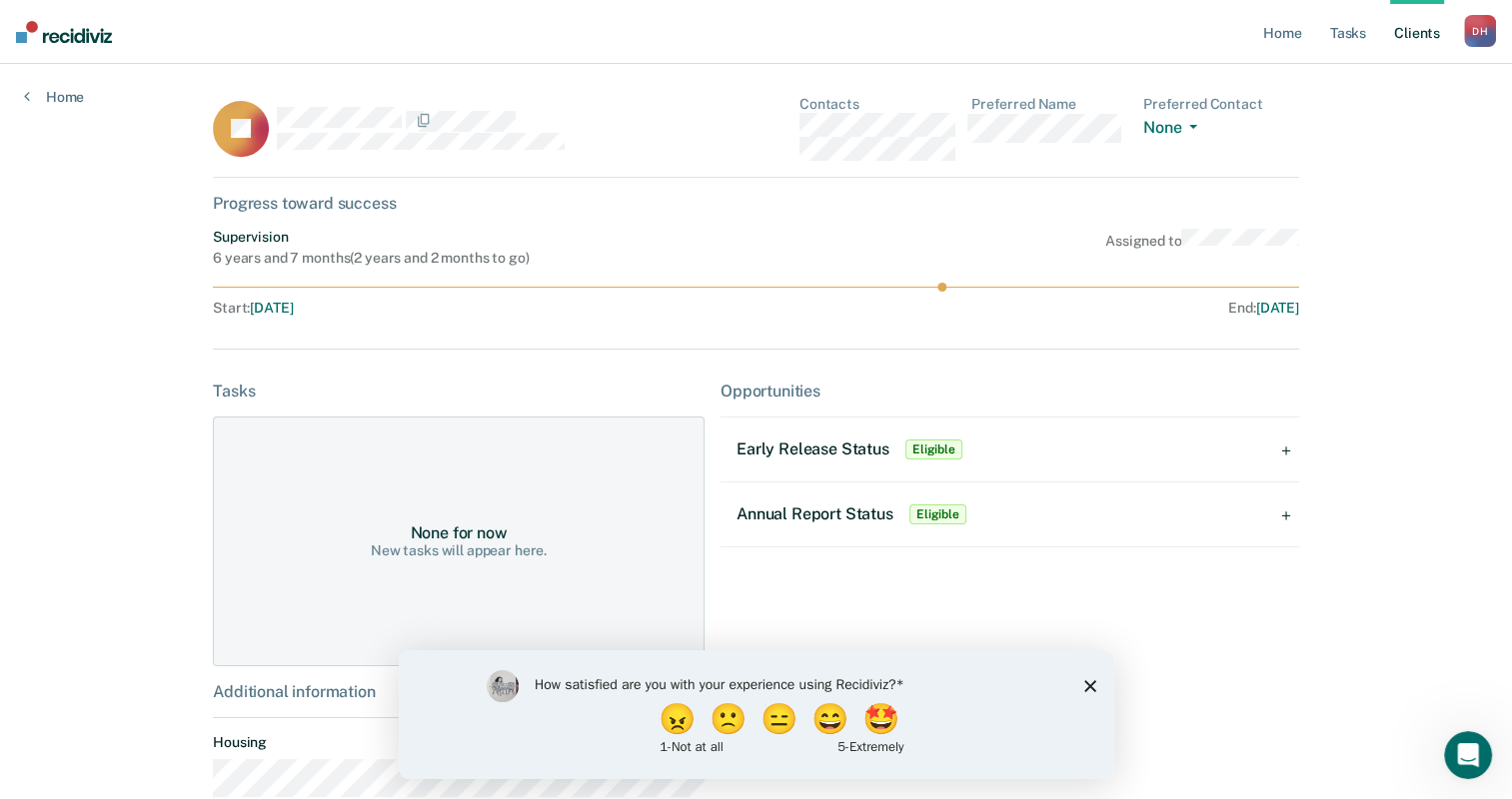 click on "Early Release Status" at bounding box center [812, 448] 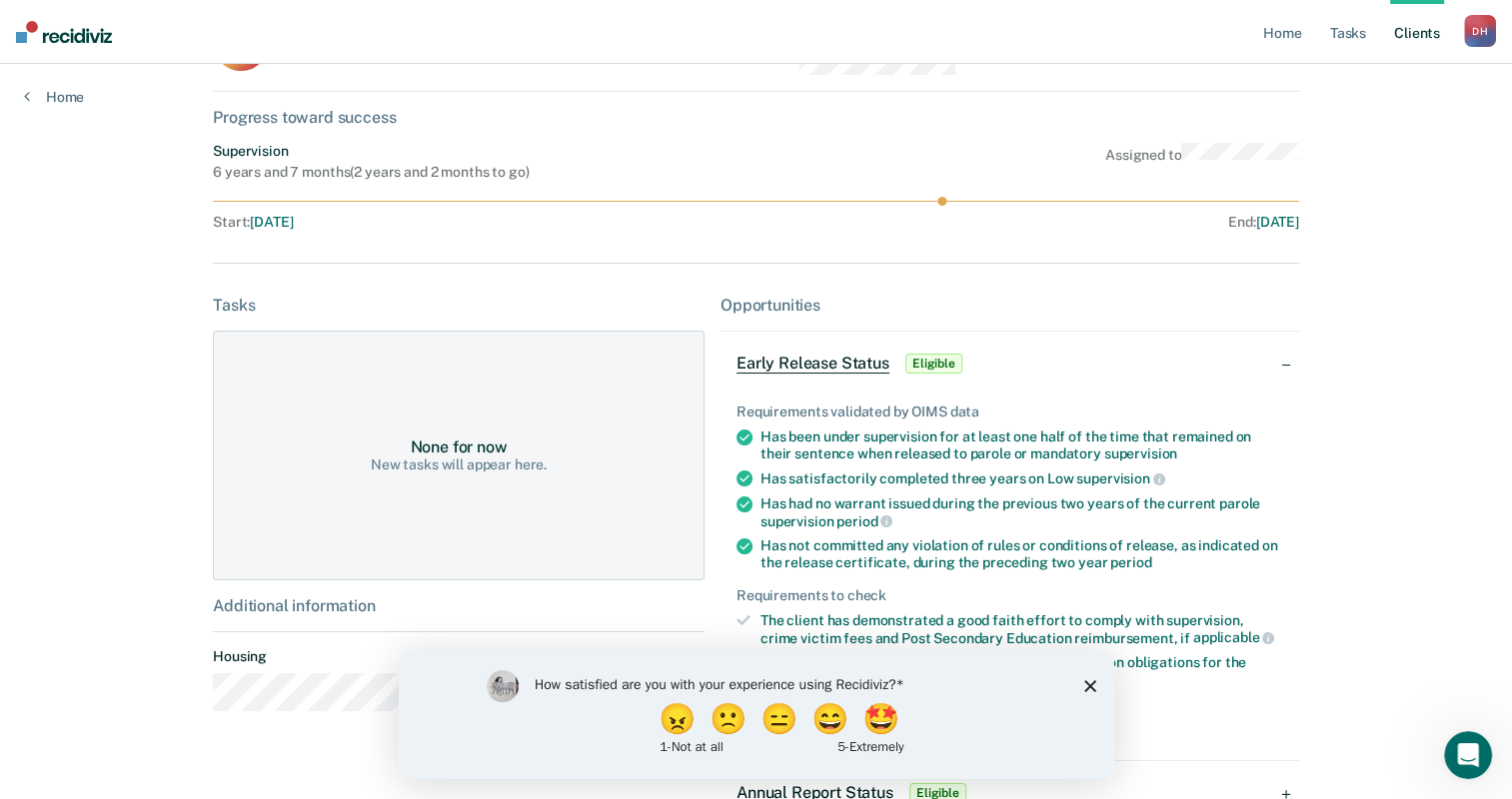 scroll, scrollTop: 200, scrollLeft: 0, axis: vertical 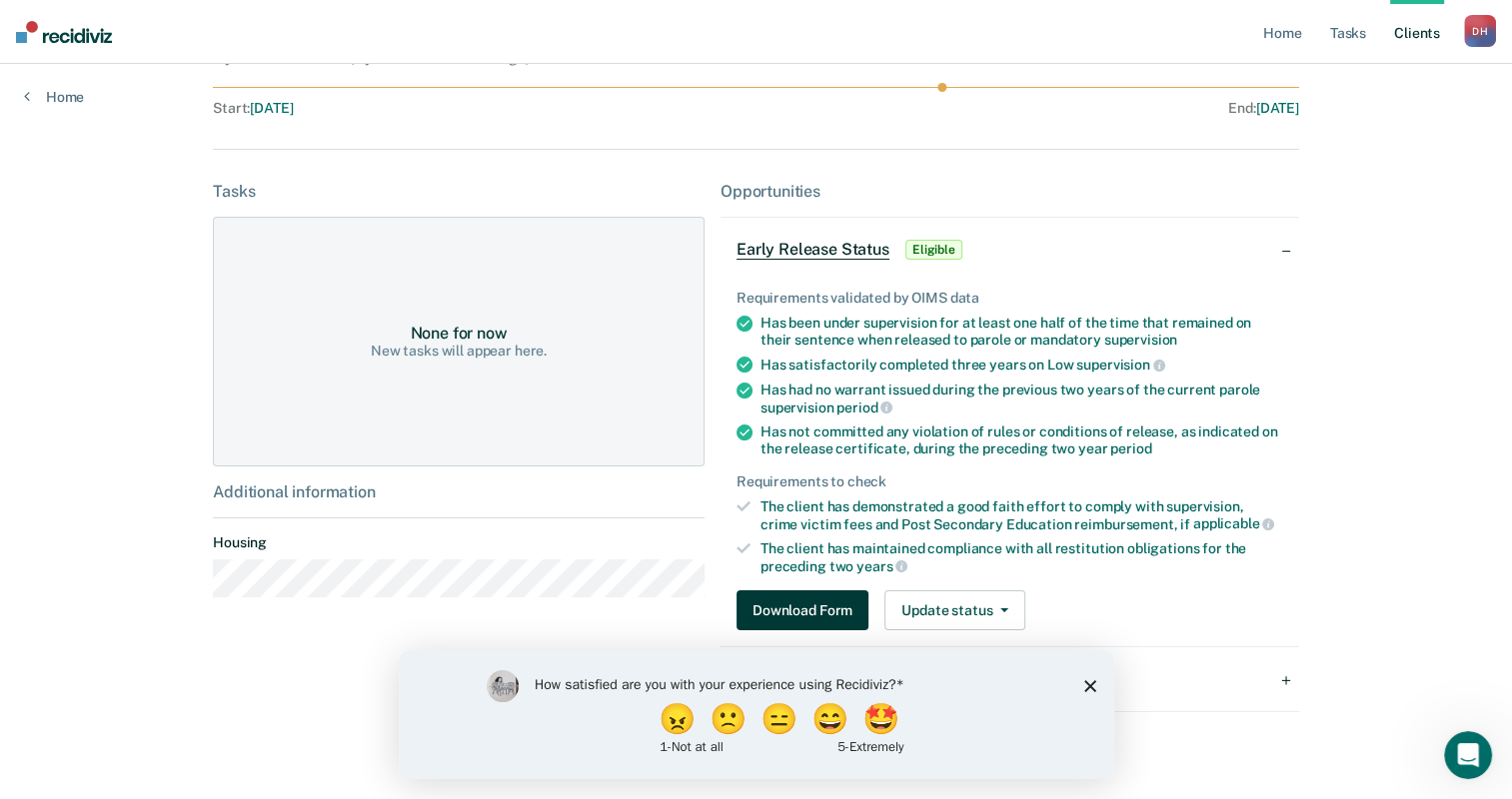 click on "Download Form" at bounding box center (802, 610) 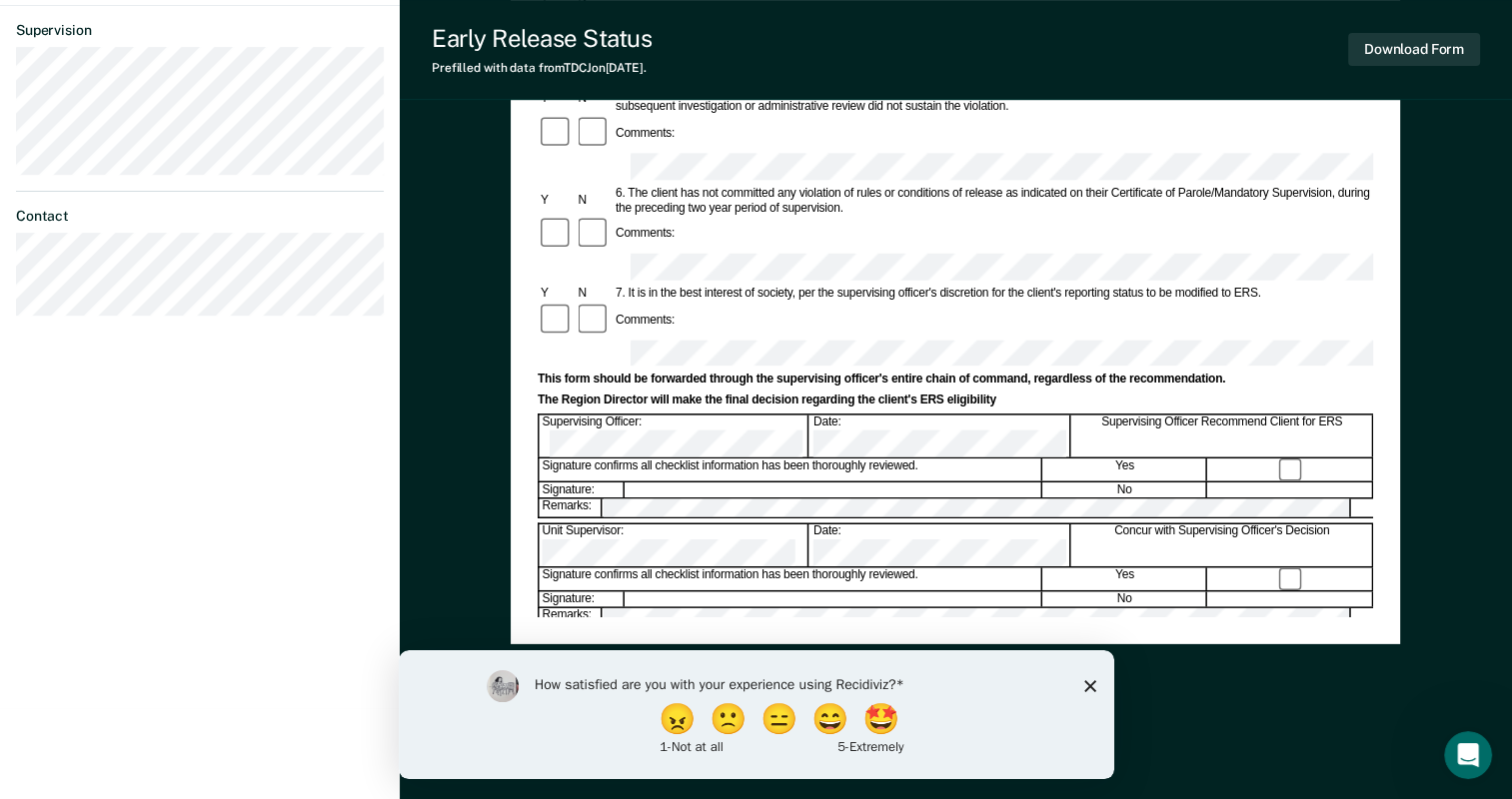 scroll, scrollTop: 580, scrollLeft: 0, axis: vertical 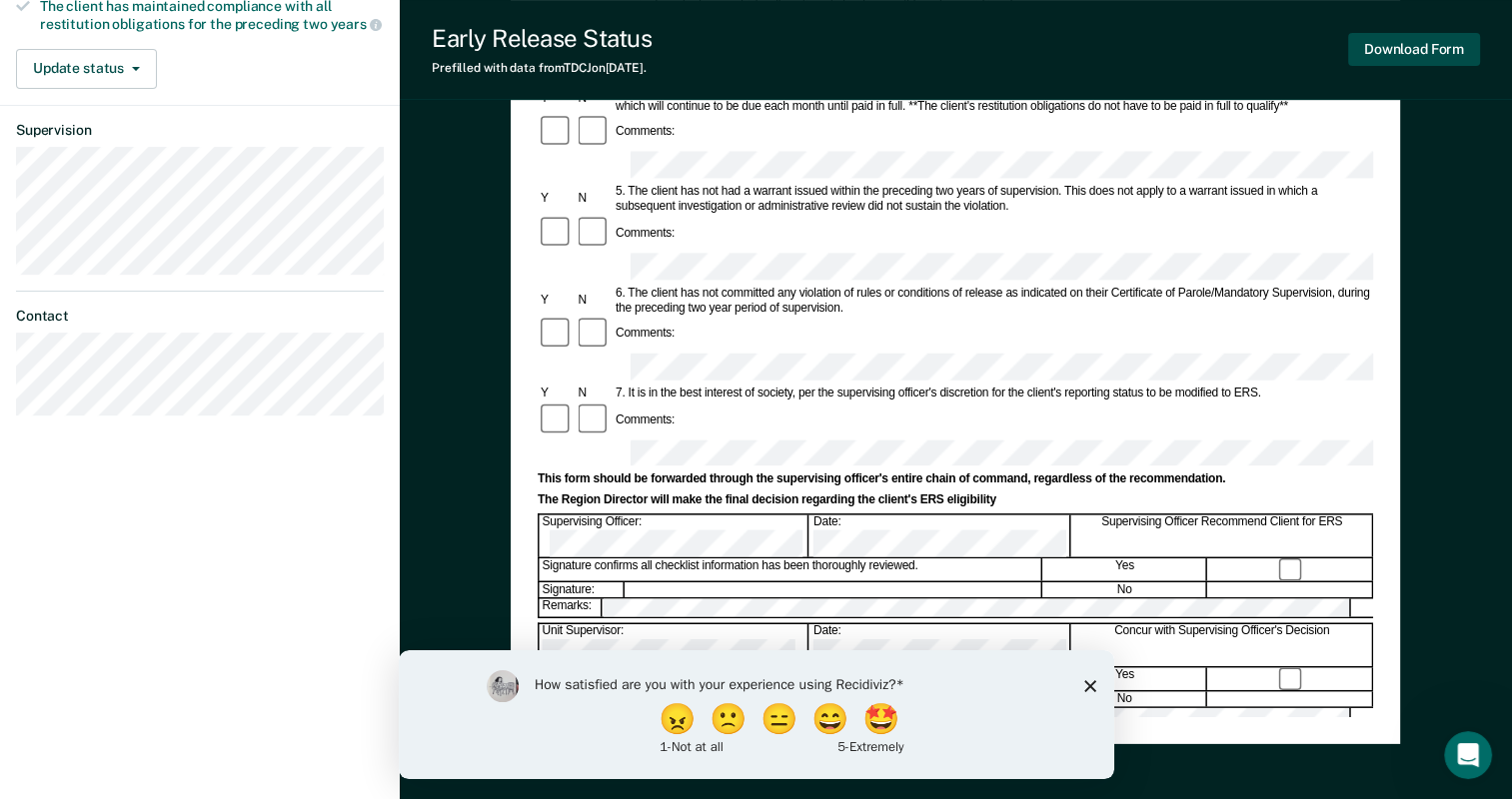 click on "Download Form" at bounding box center (1414, 49) 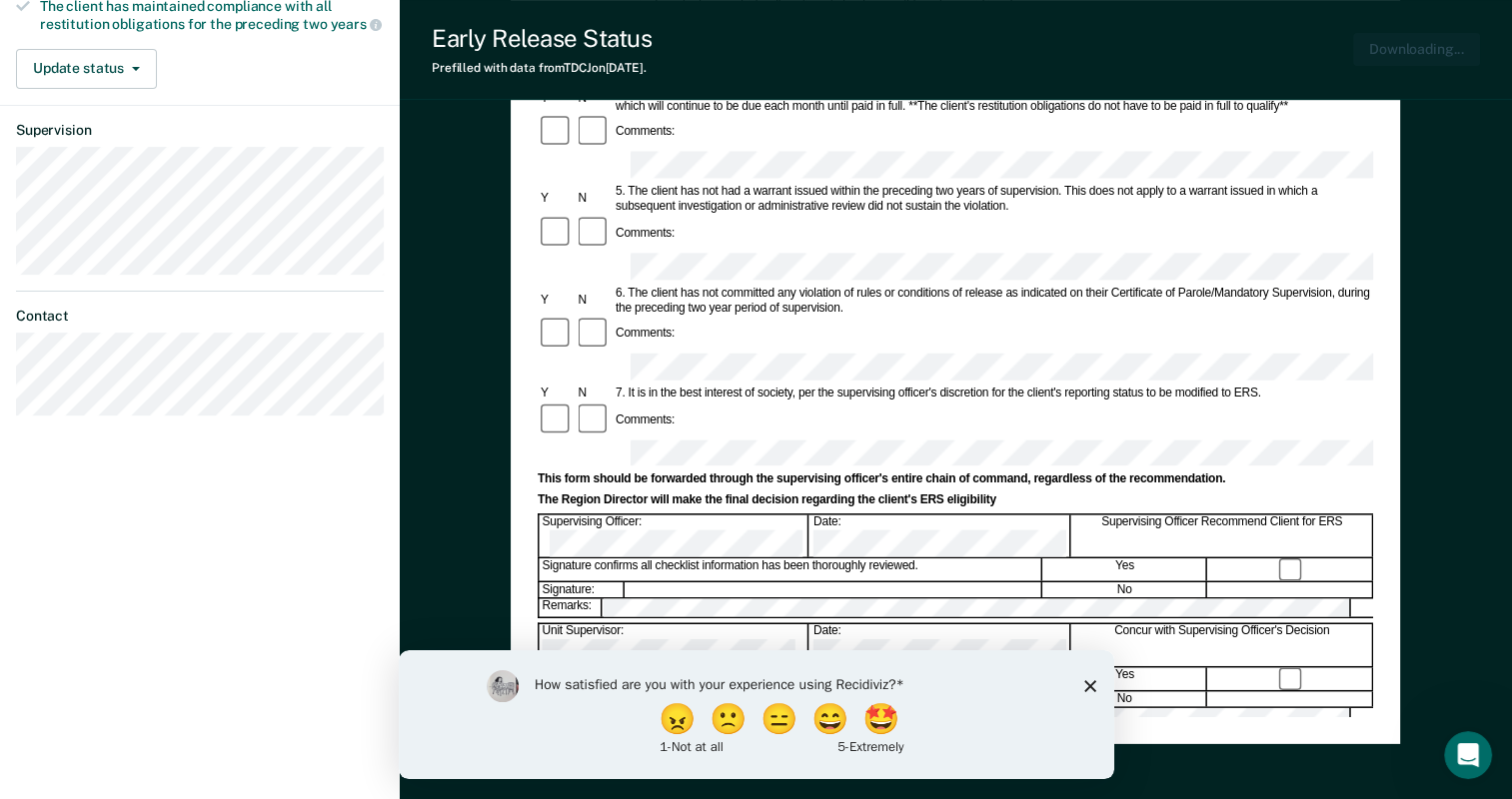 scroll, scrollTop: 0, scrollLeft: 0, axis: both 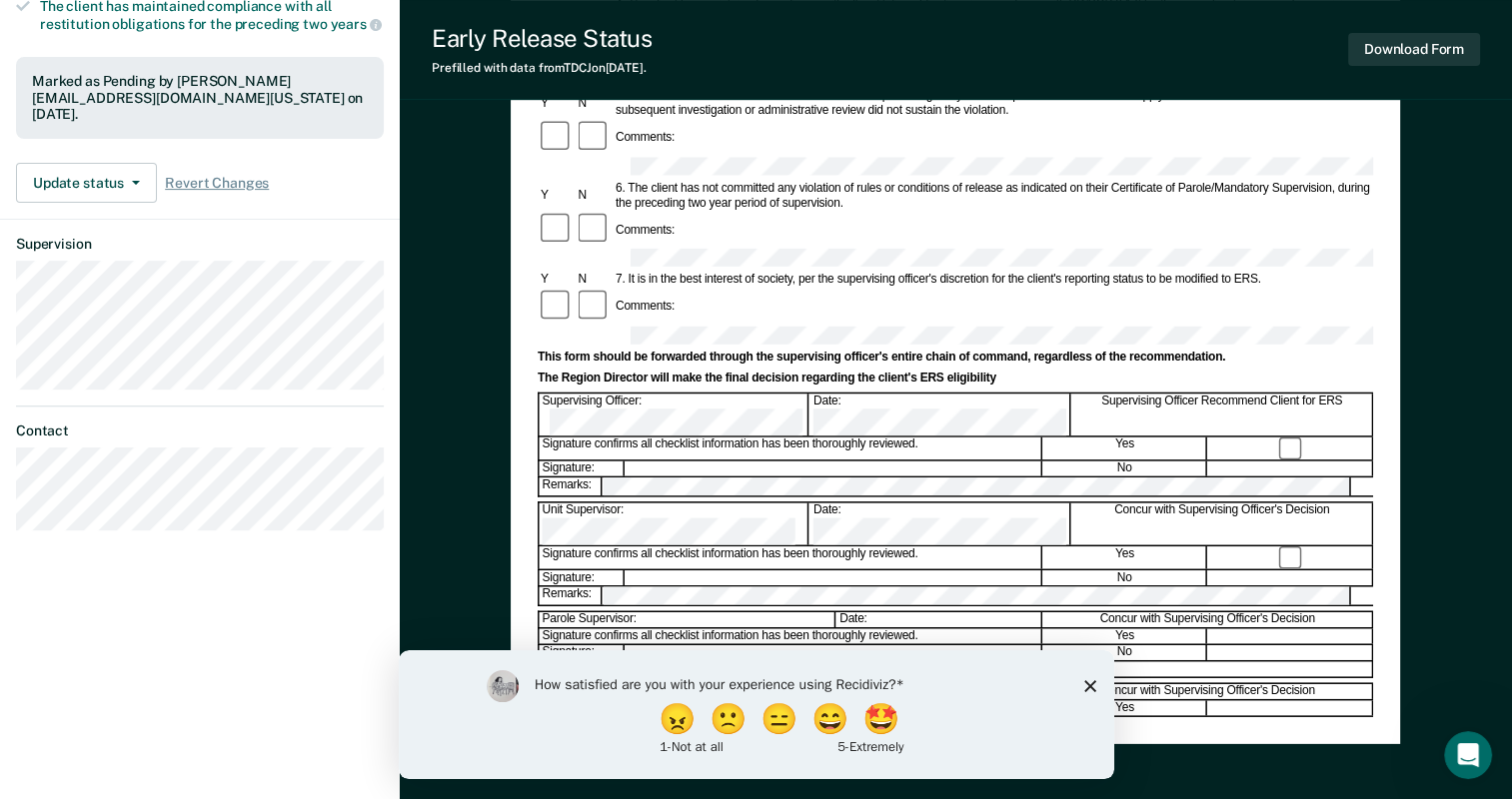 click 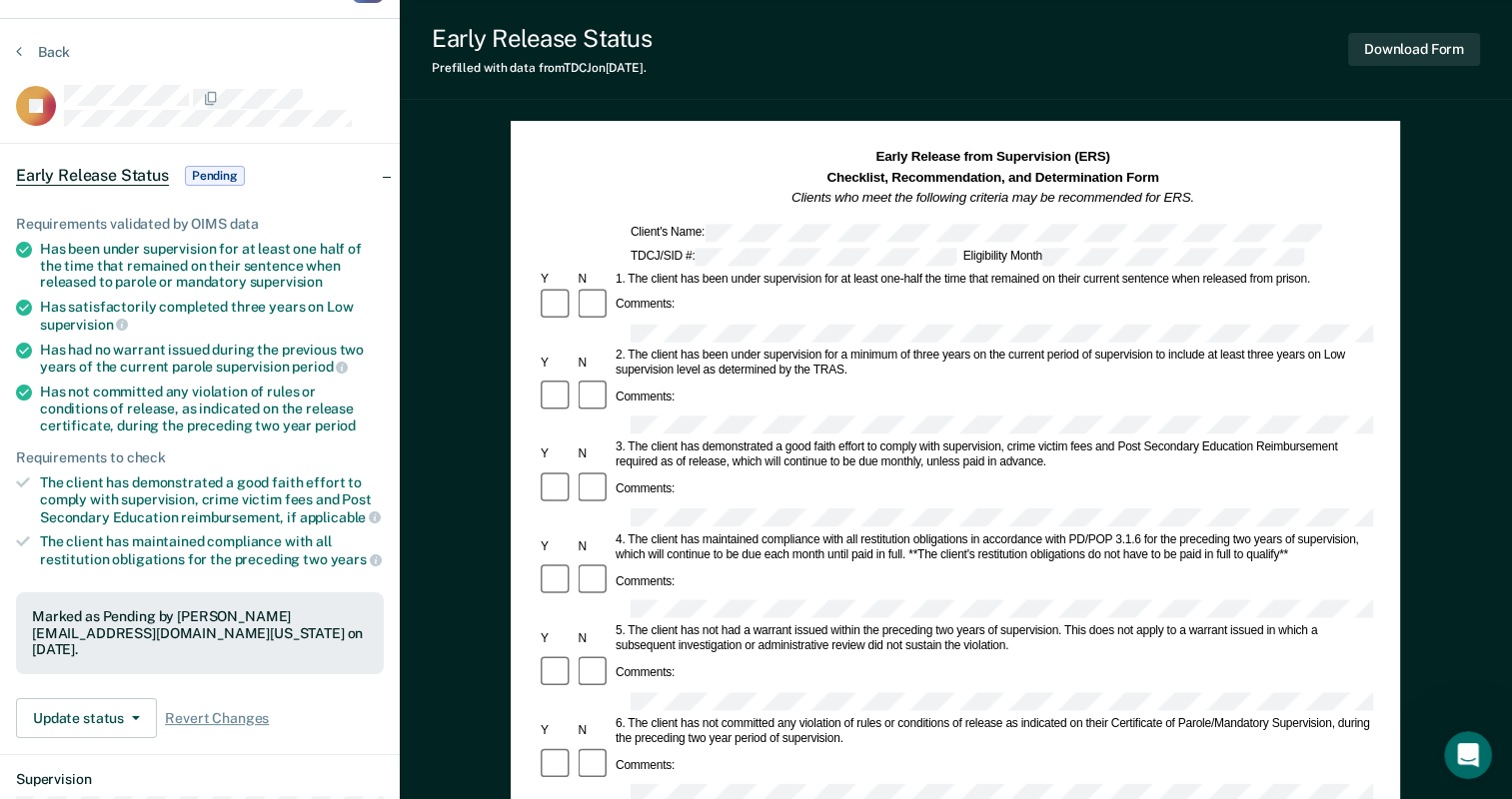scroll, scrollTop: 0, scrollLeft: 0, axis: both 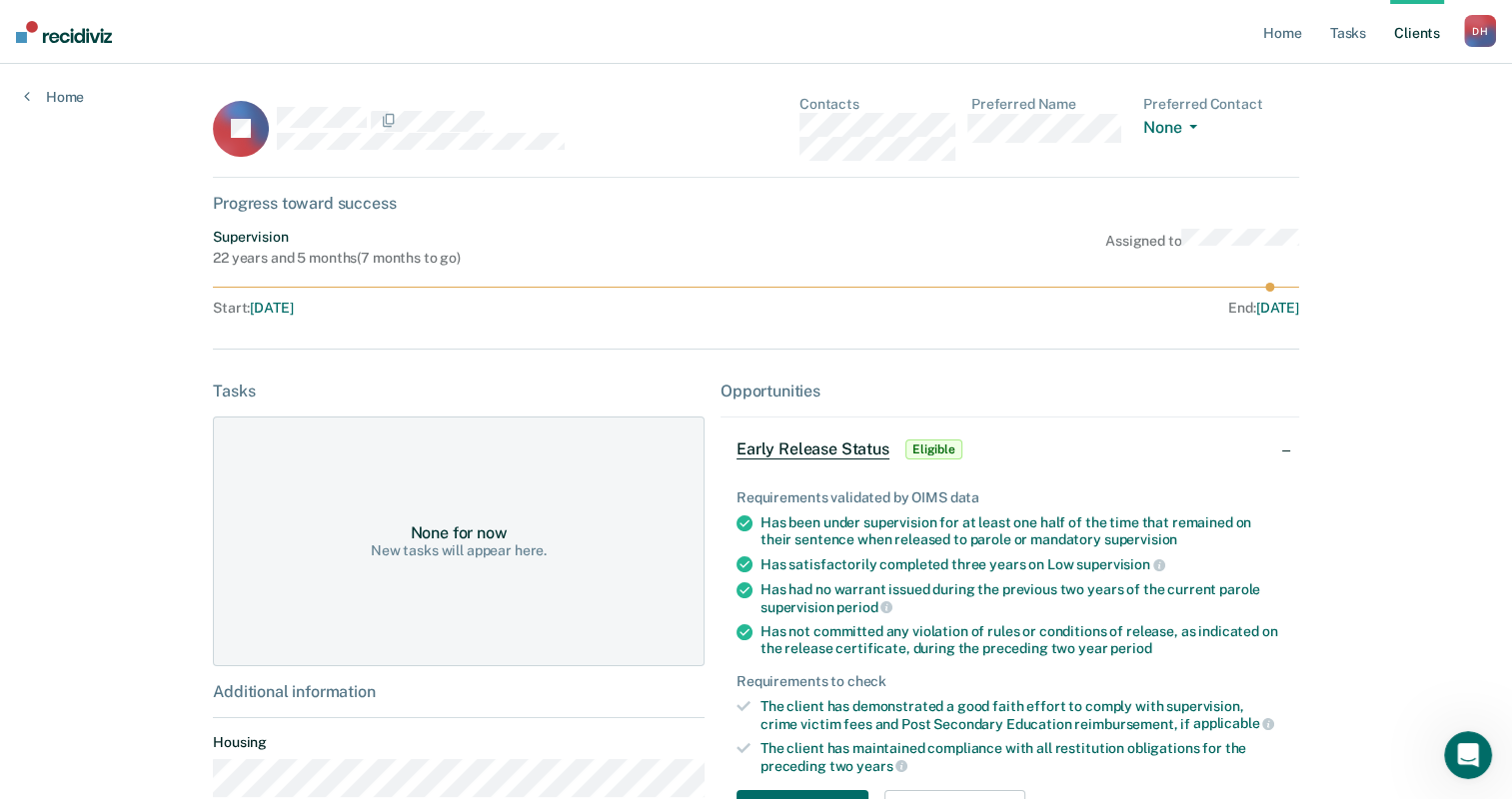 click on "Early Release Status" at bounding box center [812, 449] 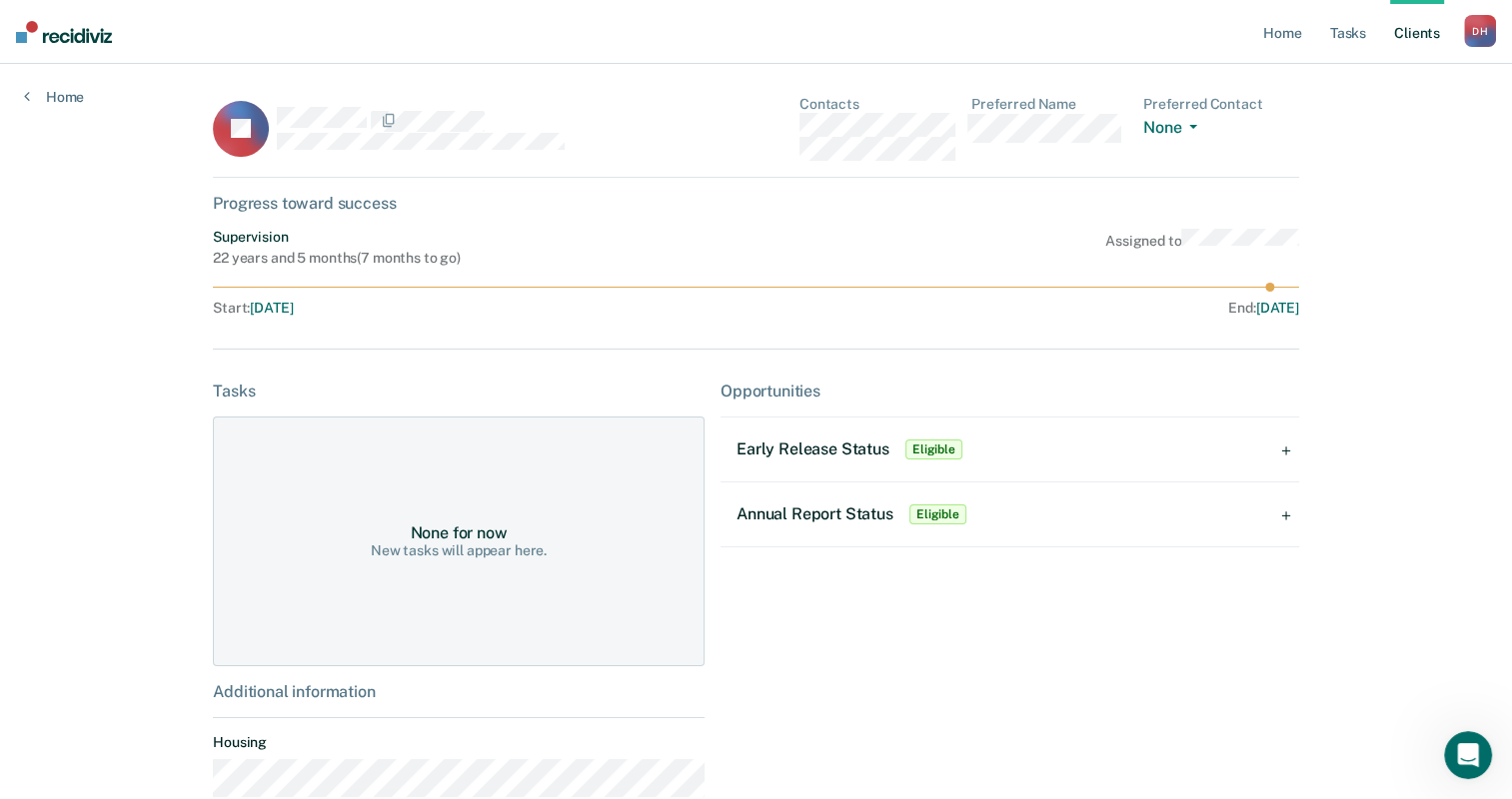 click on "Early Release Status" at bounding box center [812, 448] 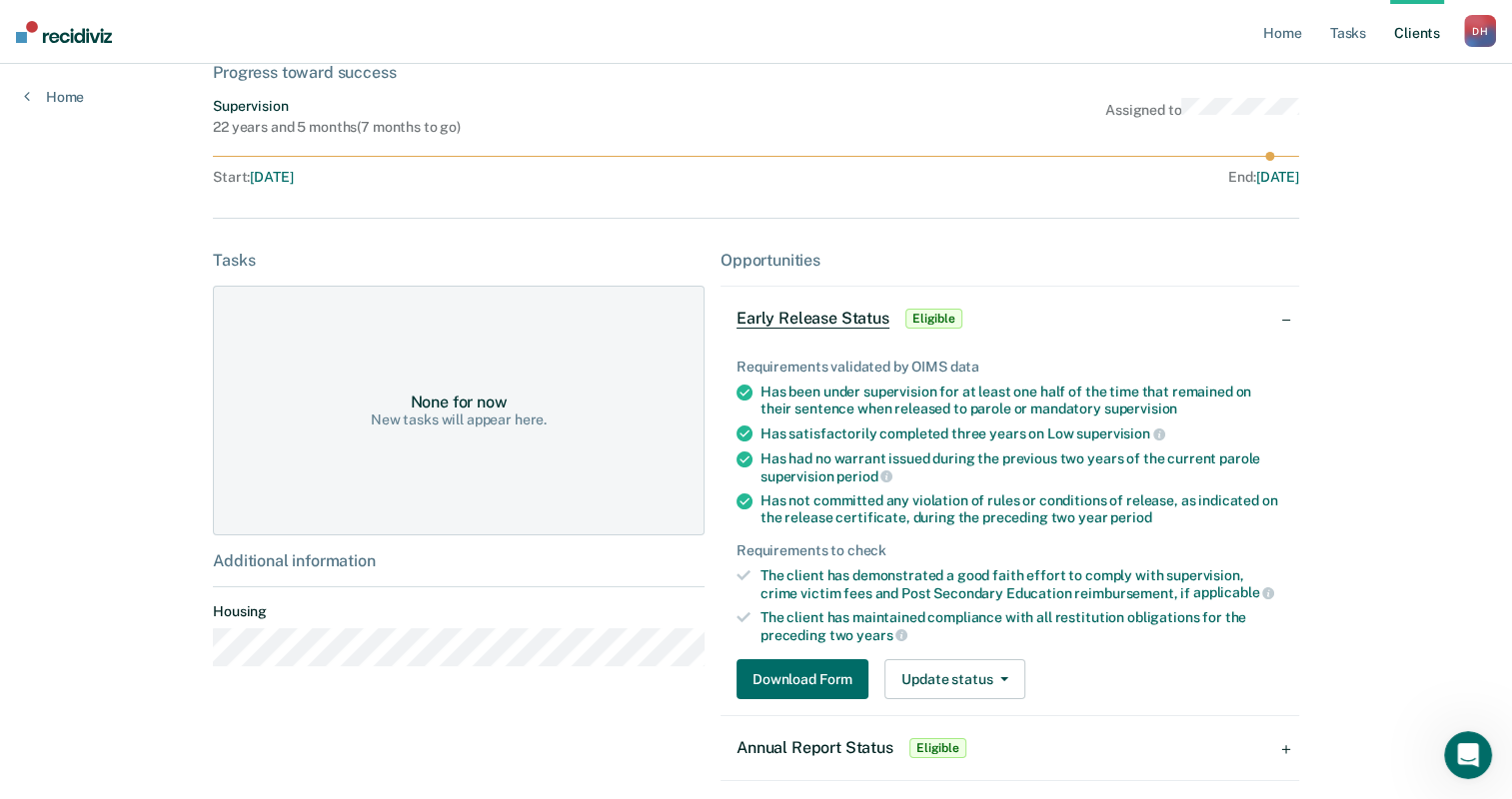 scroll, scrollTop: 213, scrollLeft: 0, axis: vertical 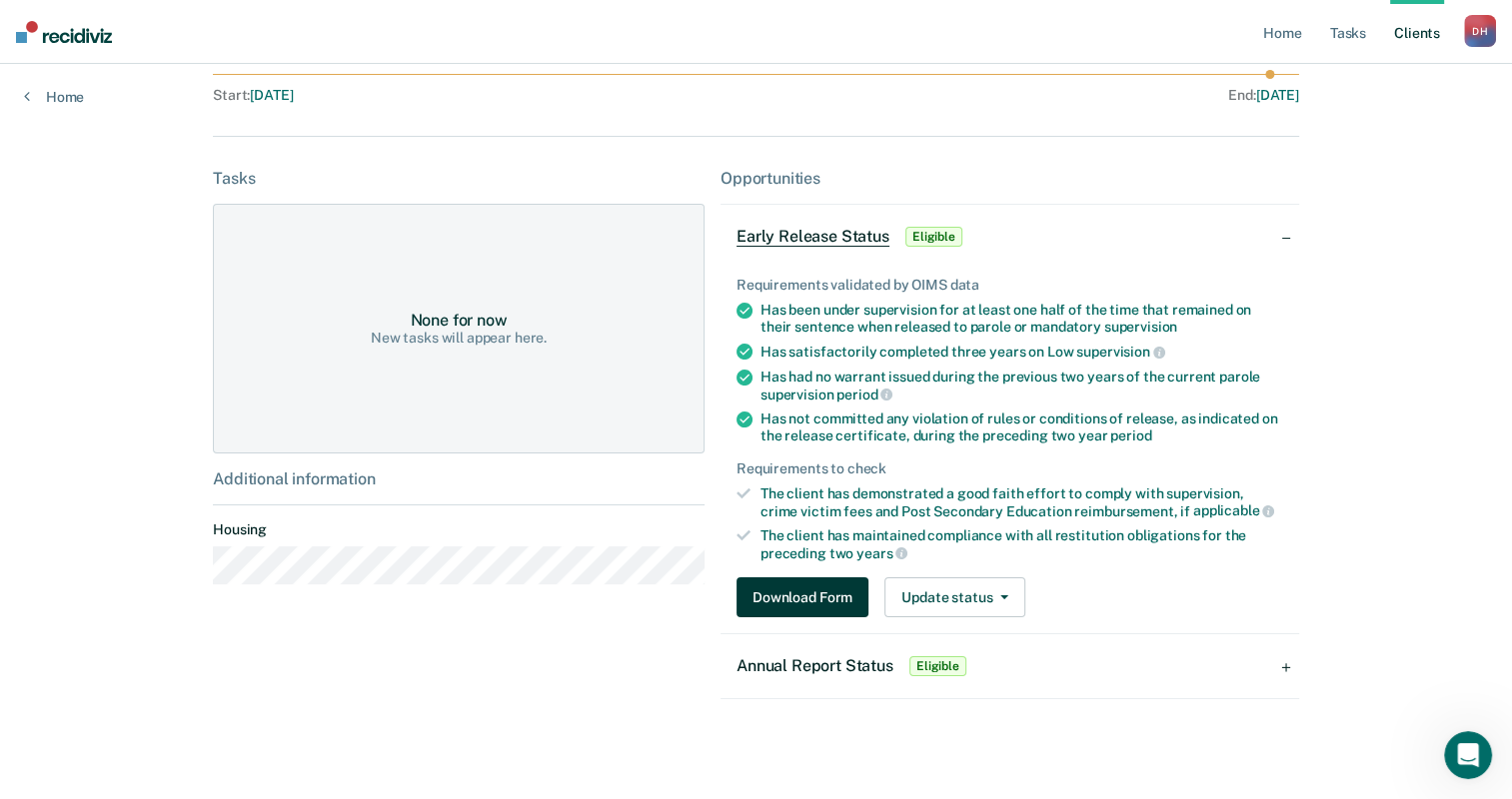 click on "Download Form" at bounding box center (802, 597) 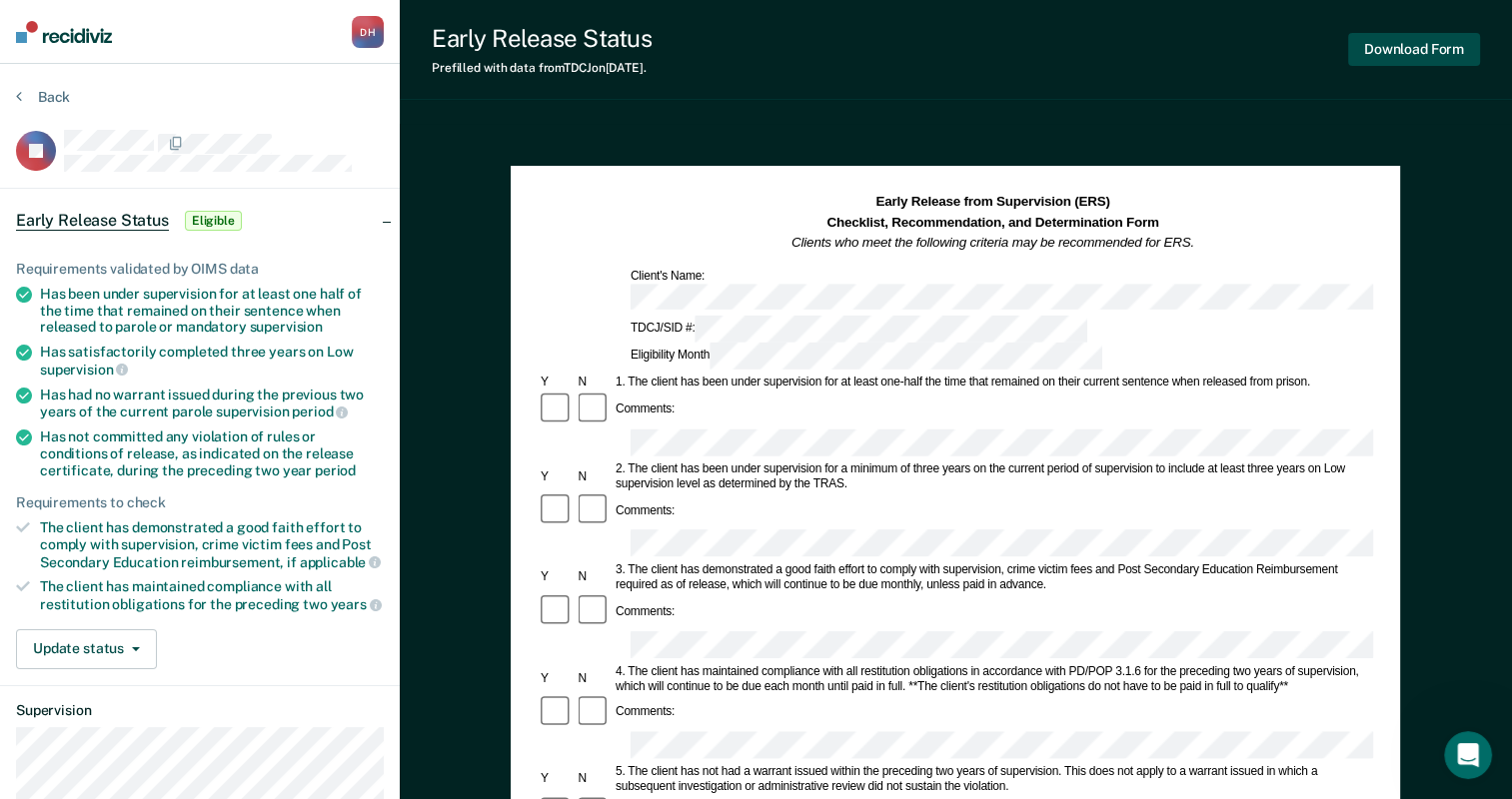 click on "Download Form" at bounding box center [1414, 49] 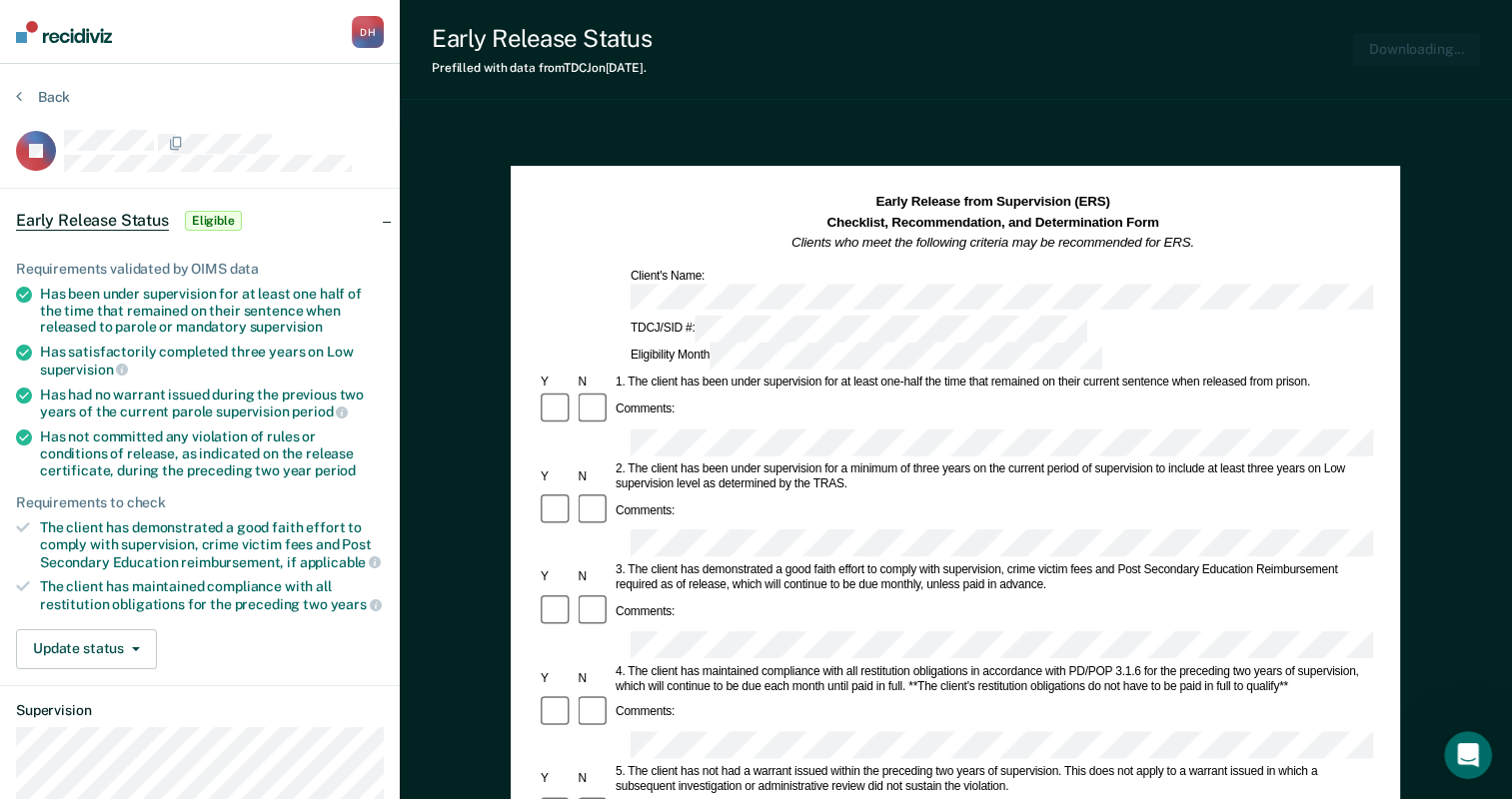 scroll, scrollTop: 0, scrollLeft: 0, axis: both 